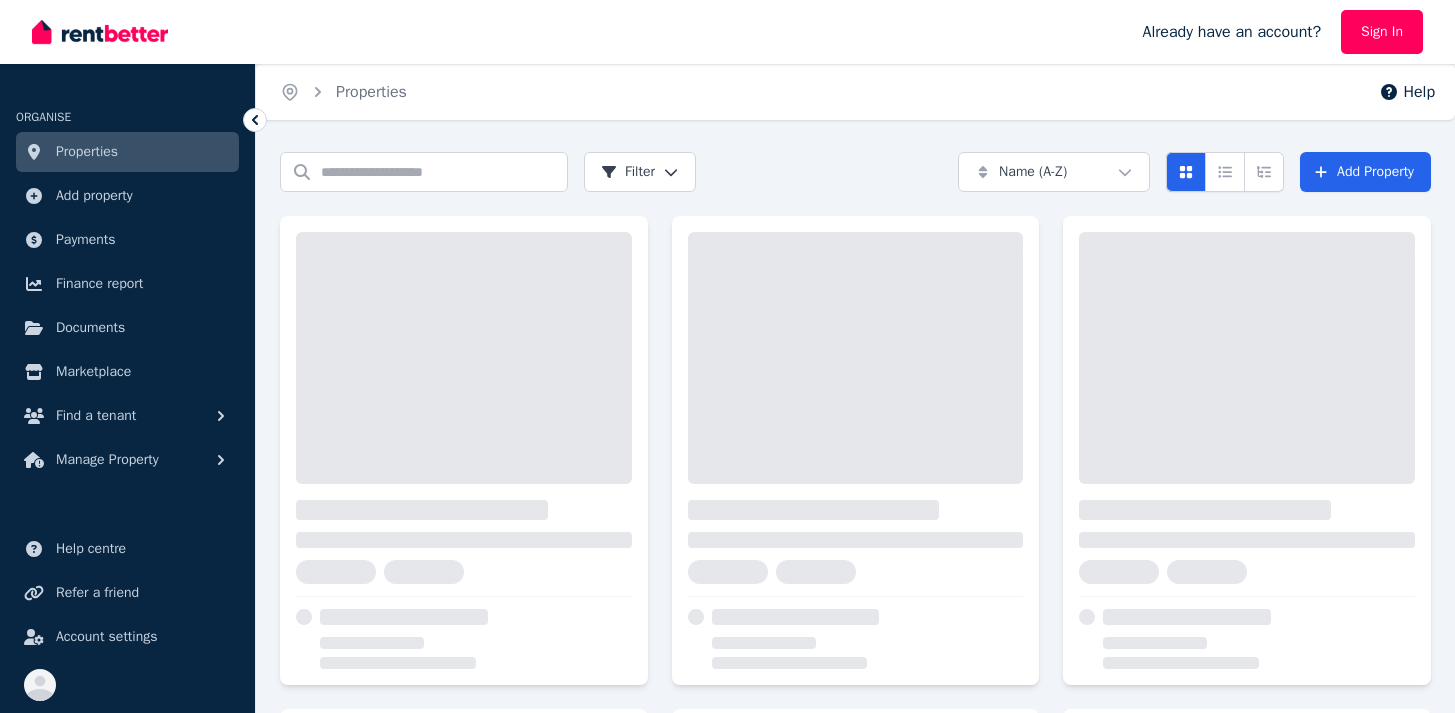 scroll, scrollTop: 0, scrollLeft: 0, axis: both 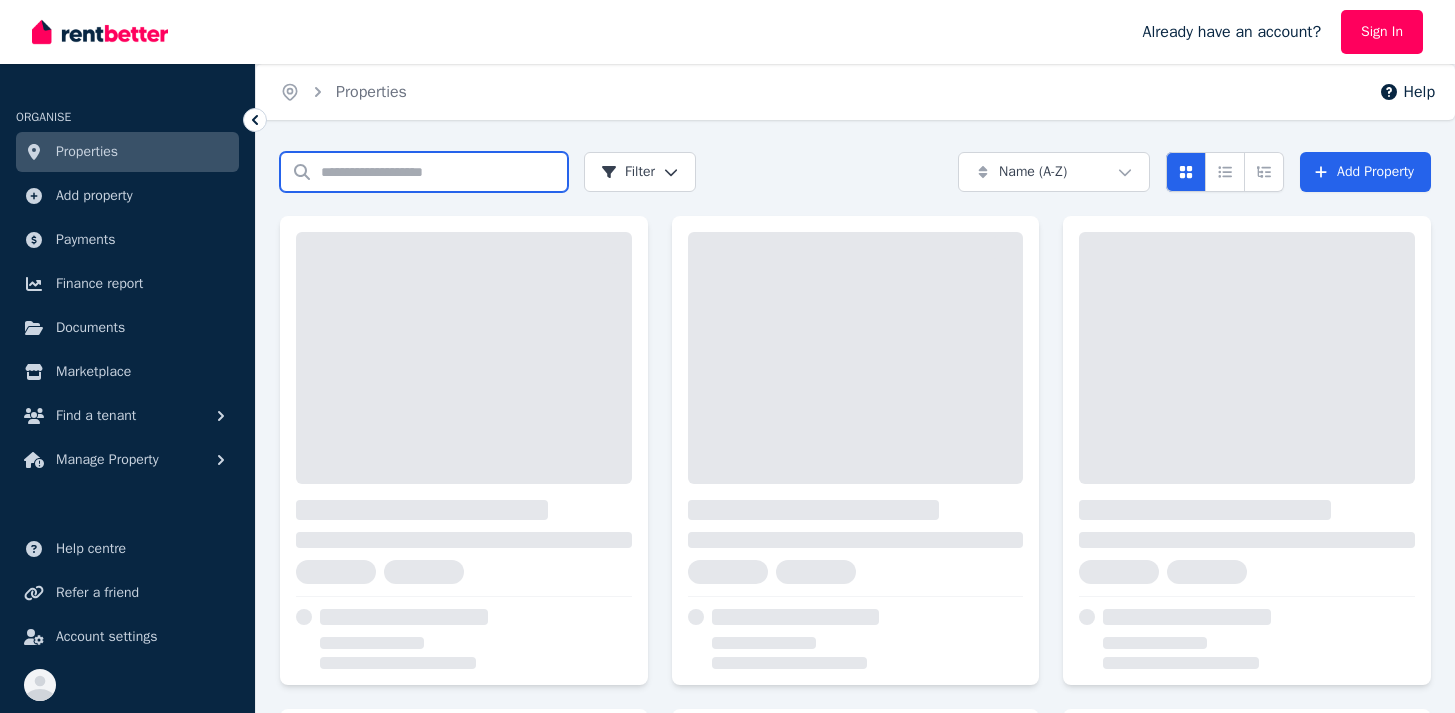 click on "Search properties" at bounding box center [424, 172] 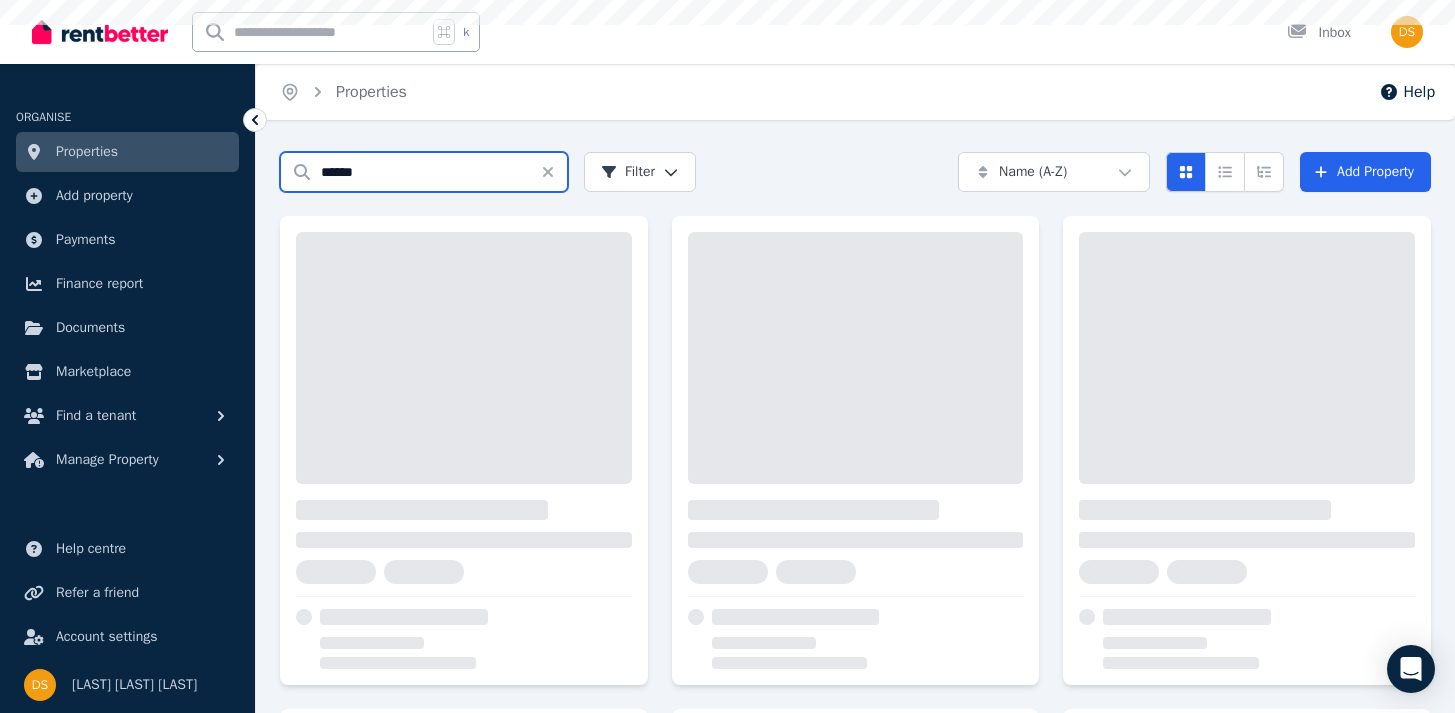 type on "******" 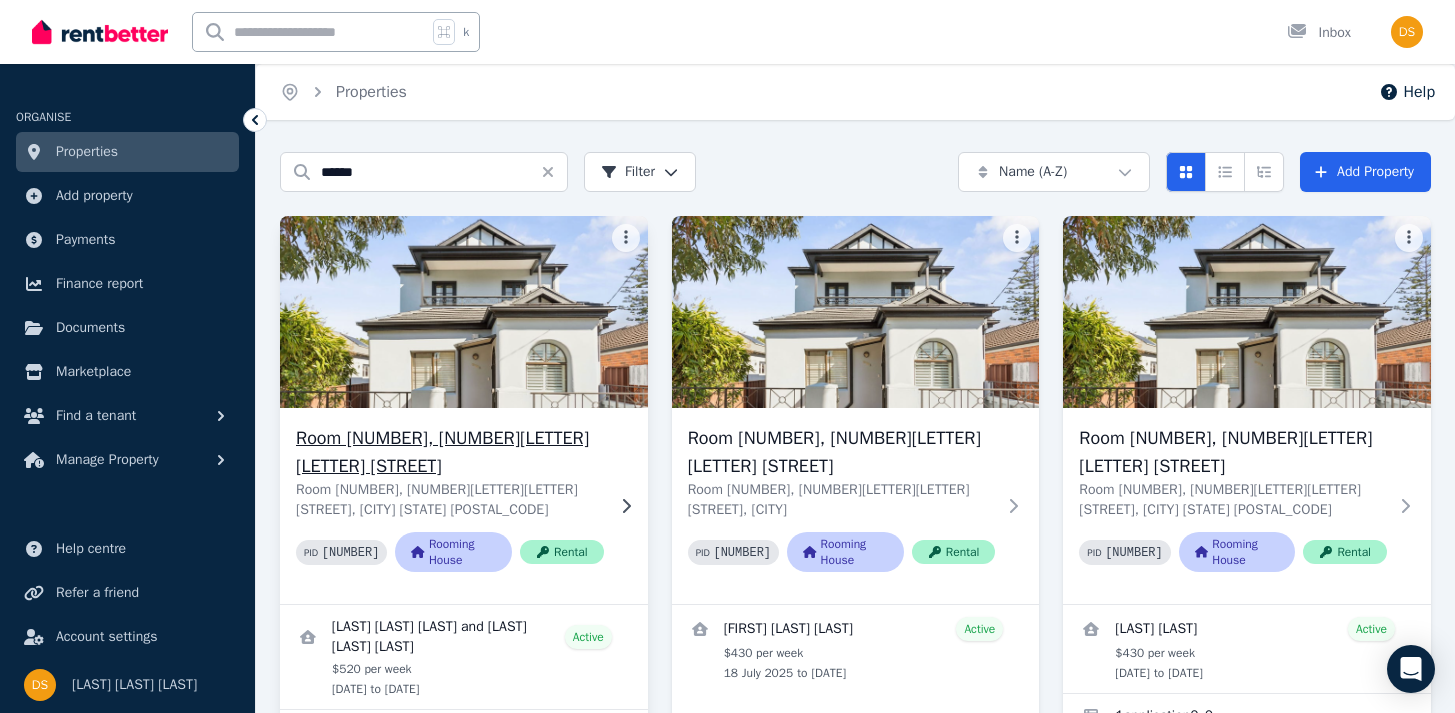 click on "Room [NUMBER], [NUMBER][LETTER][LETTER] [STREET], [CITY] [STATE] [POSTAL_CODE]" at bounding box center (450, 500) 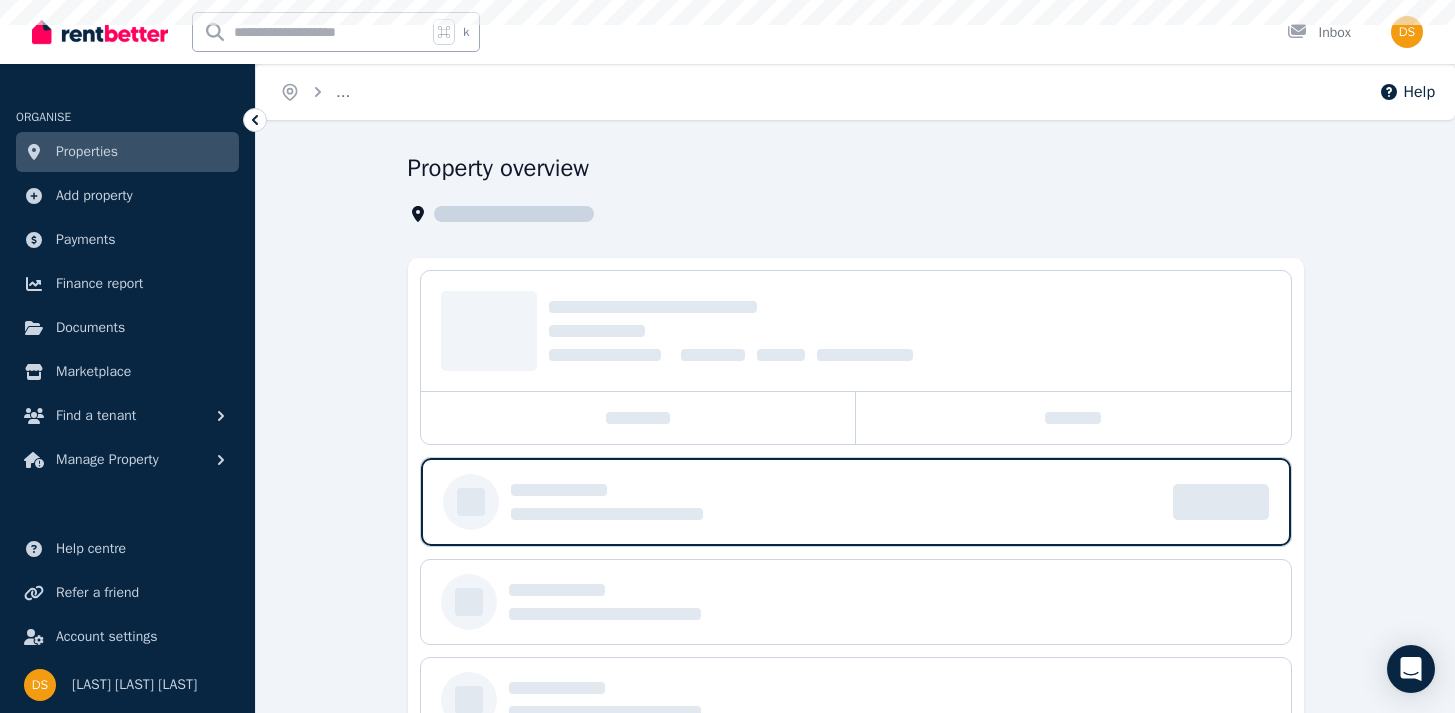 click on "Property overview" at bounding box center [855, 569] 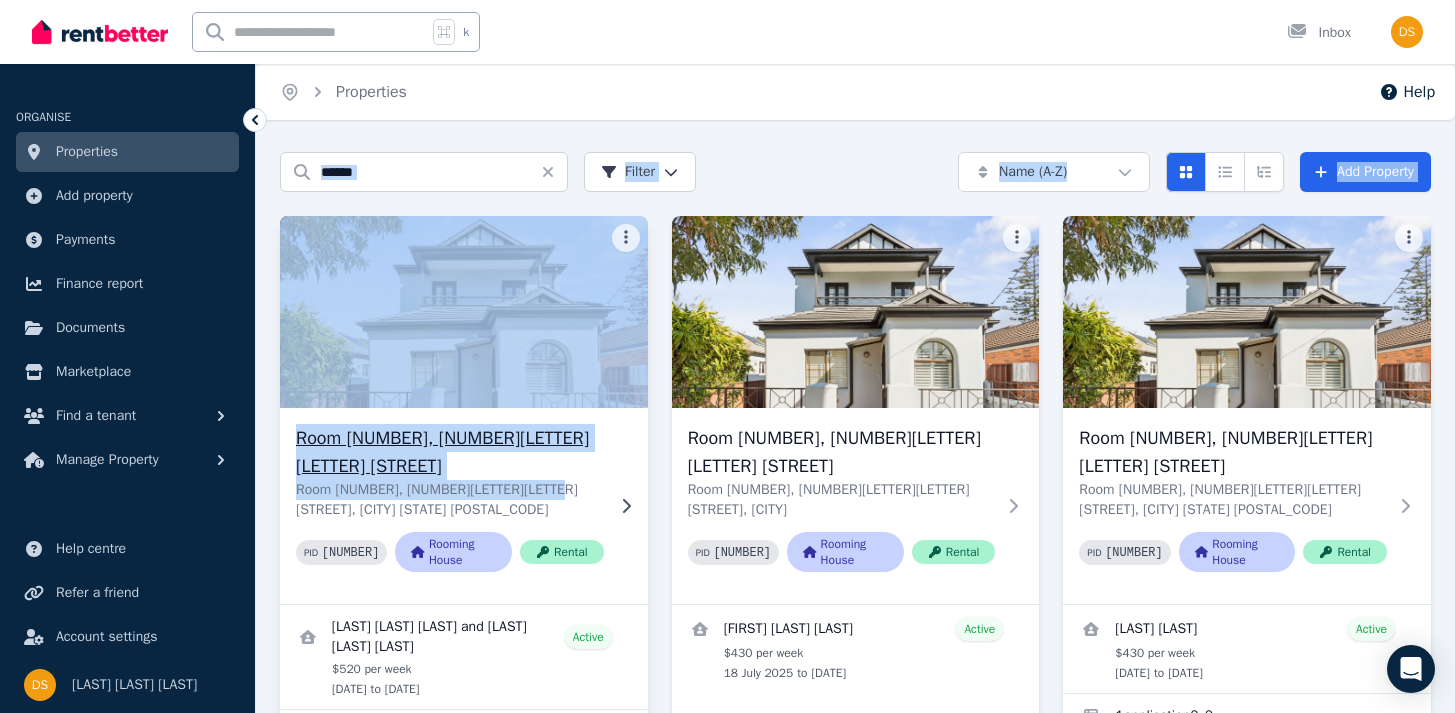 drag, startPoint x: 275, startPoint y: 144, endPoint x: 575, endPoint y: 464, distance: 438.63425 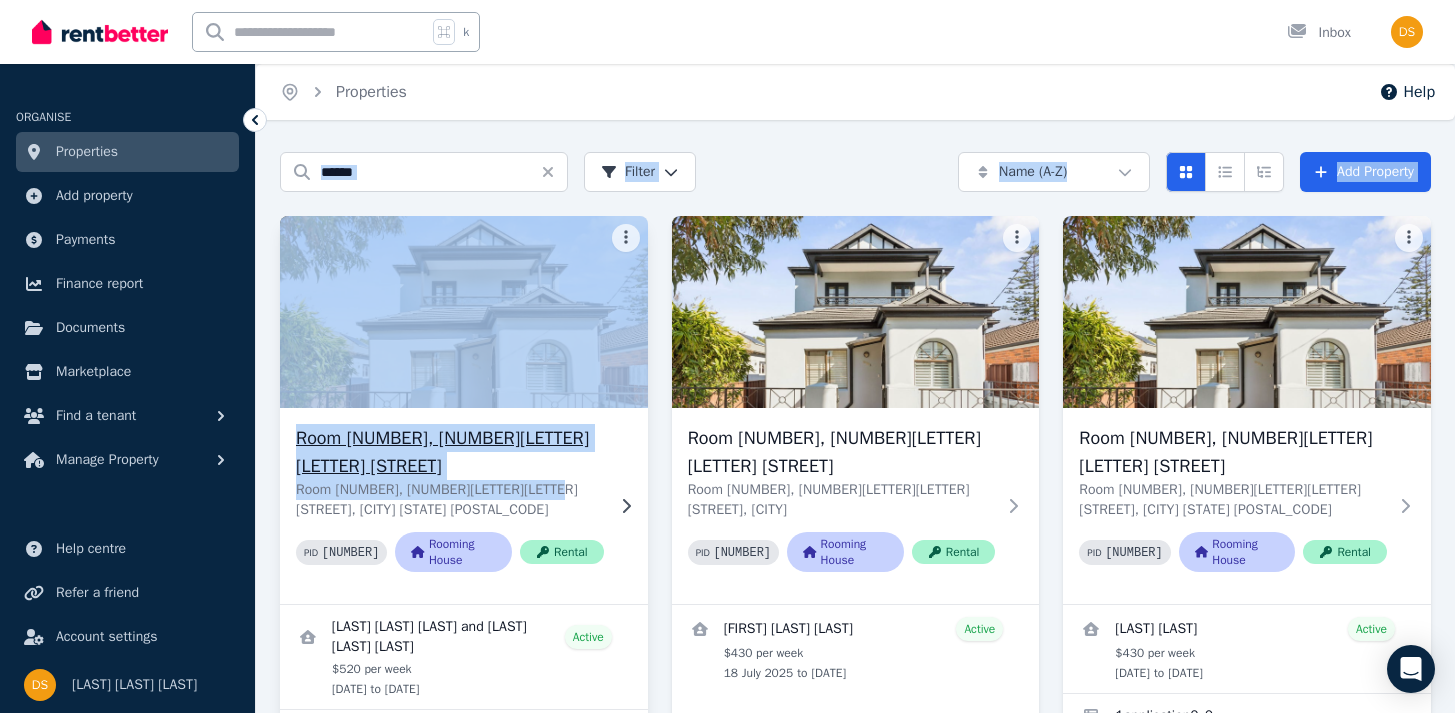 click on "Room [NUMBER], [NUMBER][LETTER][LETTER] [STREET] Room [NUMBER], [NUMBER][LETTER][LETTER] [STREET], [CITY] [STATE] [POSTAL_CODE] PID   [NUMBER] Rooming House Rental [LAST] [LAST] [LAST] and [LAST] [LAST] [LAST] Active [PRICE] [DATE] to [DATE] 1  application 0 0 Room [NUMBER], [NUMBER][LETTER][LETTER] [STREET] Room [NUMBER], [NUMBER][LETTER][LETTER] [STREET], [CITY] [STATE] [POSTAL_CODE] PID   [NUMBER] Rooming House Rental [FIRST] [LAST] [LAST] Active [PRICE] [DATE] to [DATE] Room [NUMBER], [NUMBER][LETTER][LETTER] [STREET] Room [NUMBER], [NUMBER][LETTER][LETTER] [STREET], [CITY] [STATE] [POSTAL_CODE] PID   [NUMBER] Rooming House Rental [LAST] [LAST] [LAST] Active [PRICE] [DATE] to [DATE] 1  application 0 0 Room [NUMBER], [NUMBER][LETTER][LETTER] [STREET] Room [NUMBER], [NUMBER][LETTER][LETTER] [STREET], [CITY] [STATE] [POSTAL_CODE] PID   [NUMBER] Rooming House Rental" at bounding box center [727, 356] 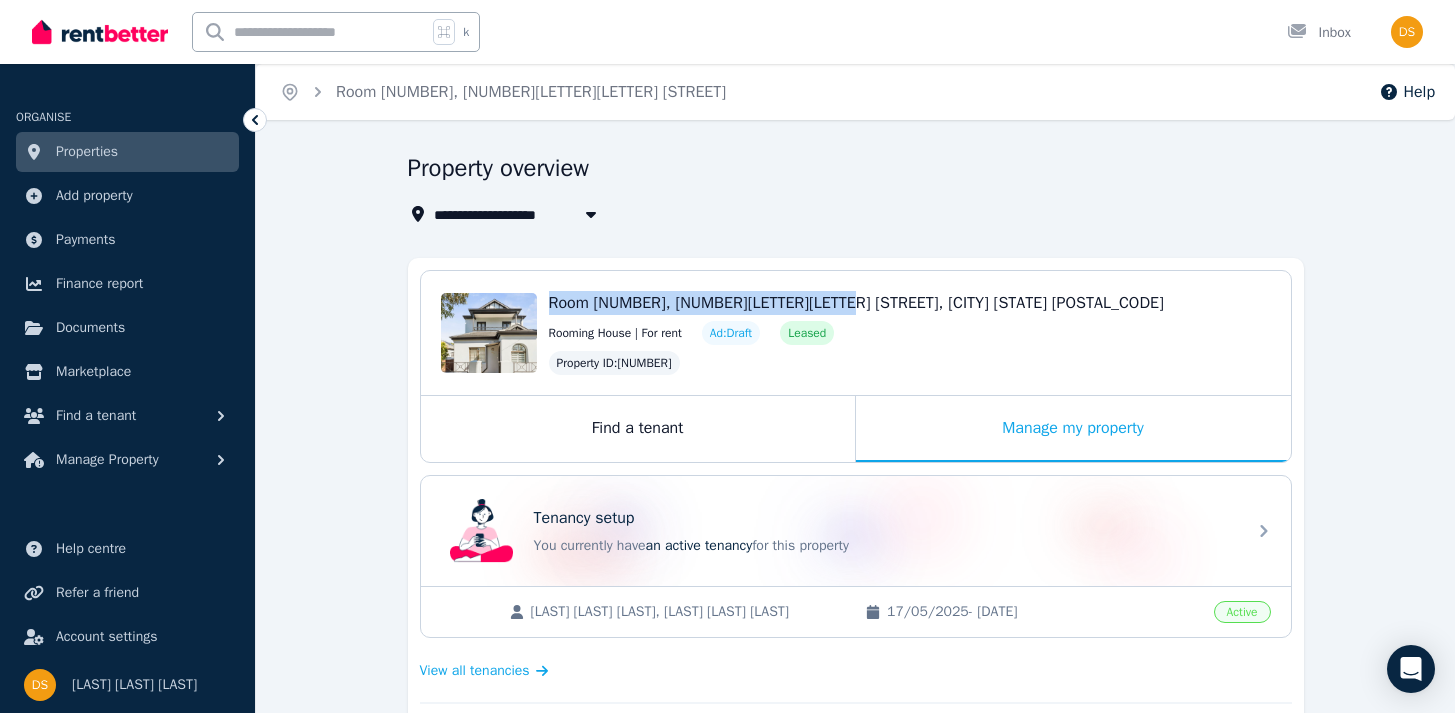 drag, startPoint x: 866, startPoint y: 307, endPoint x: 551, endPoint y: 312, distance: 315.03967 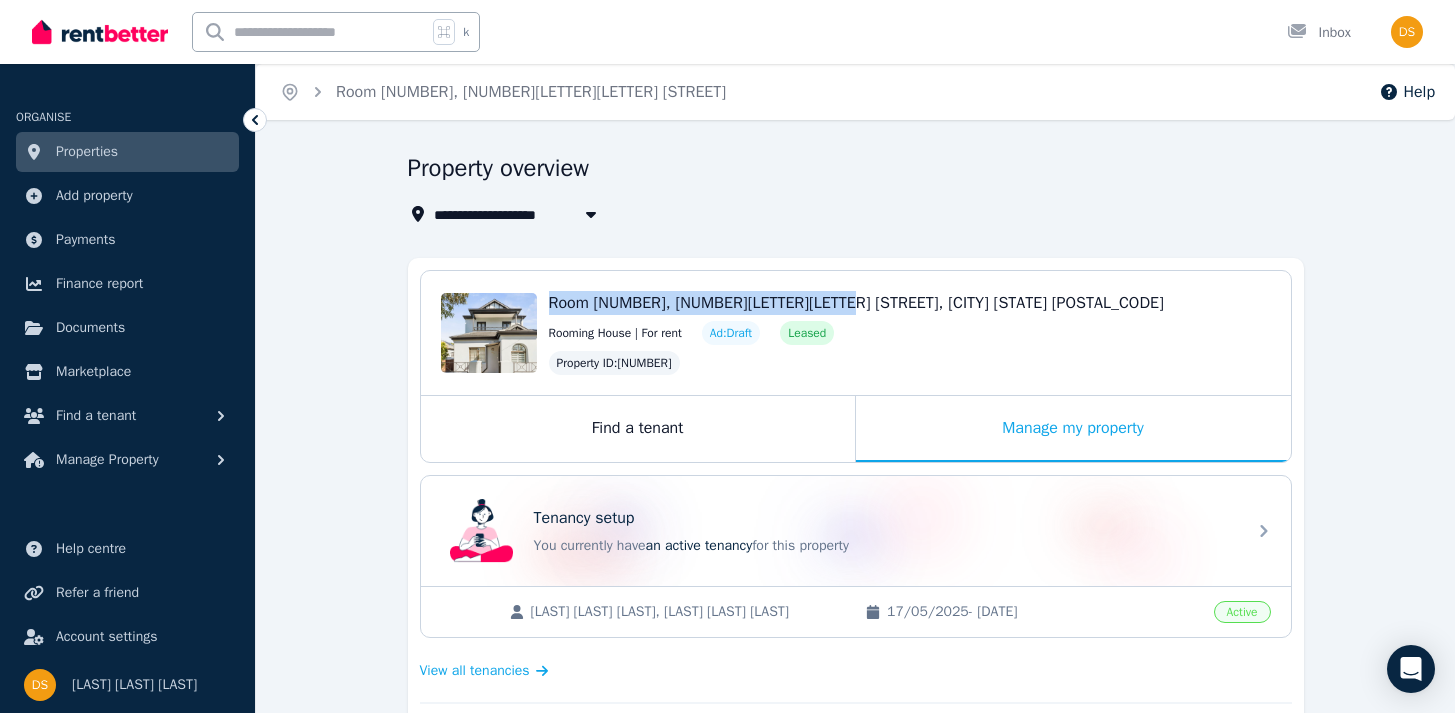 click on "Room [NUMBER], [NUMBER][LETTER][LETTER] [STREET], [CITY] [STATE] [POSTAL_CODE]" at bounding box center [910, 303] 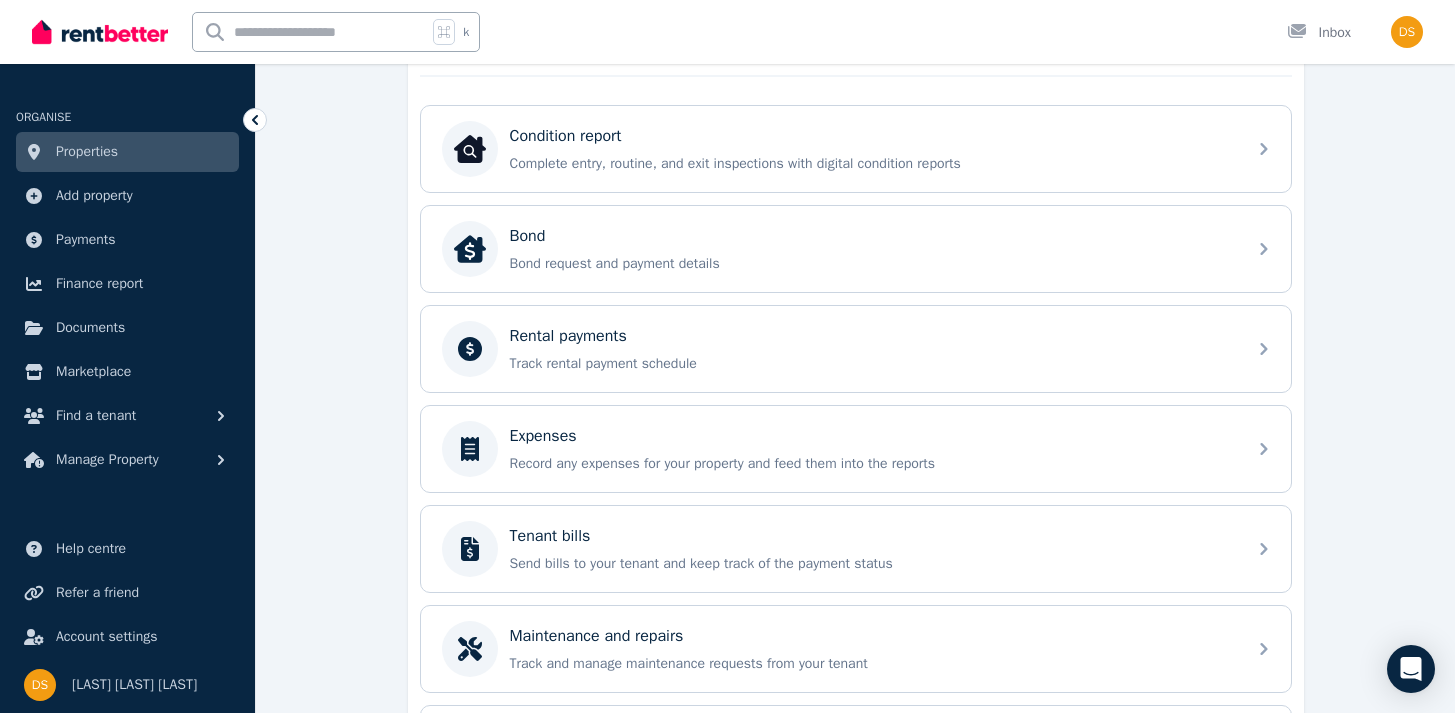 scroll, scrollTop: 269, scrollLeft: 0, axis: vertical 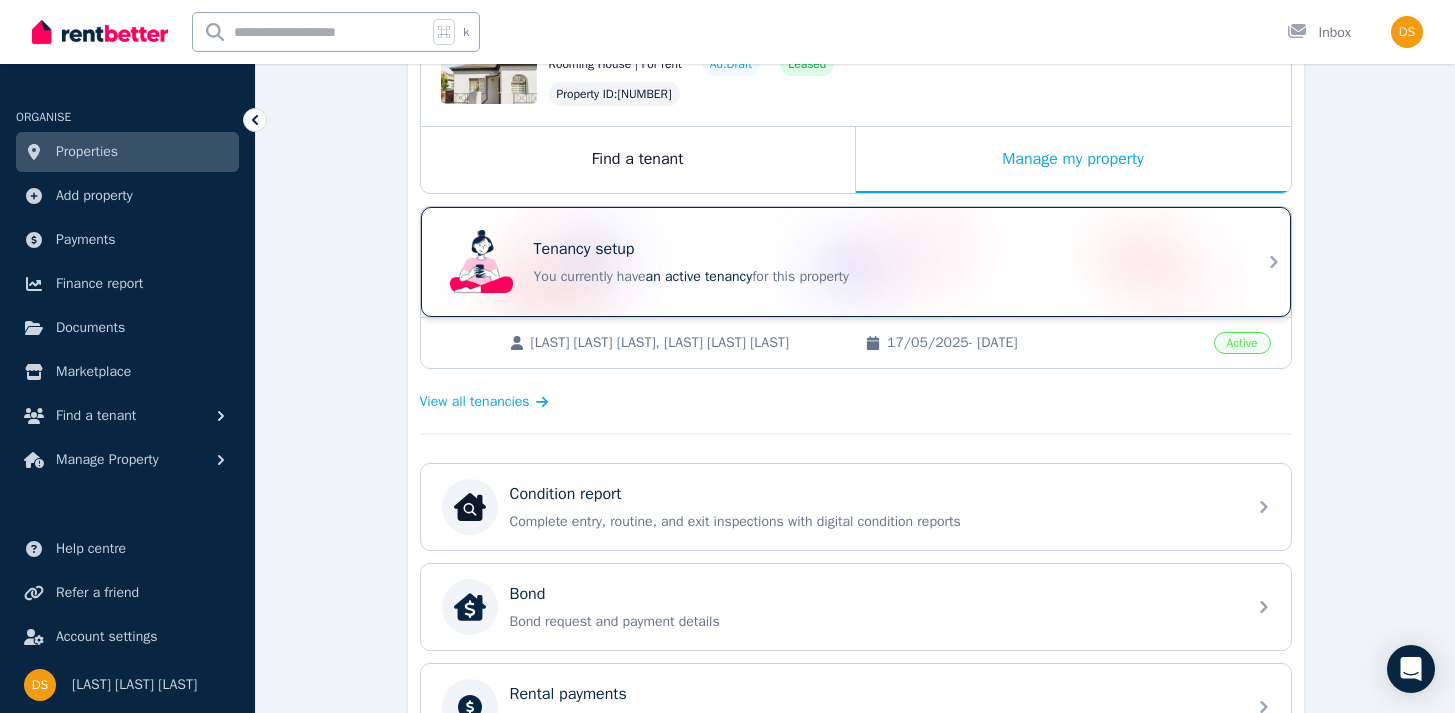 click on "Tenancy setup You currently have  an active tenancy  for this property" at bounding box center [884, 262] 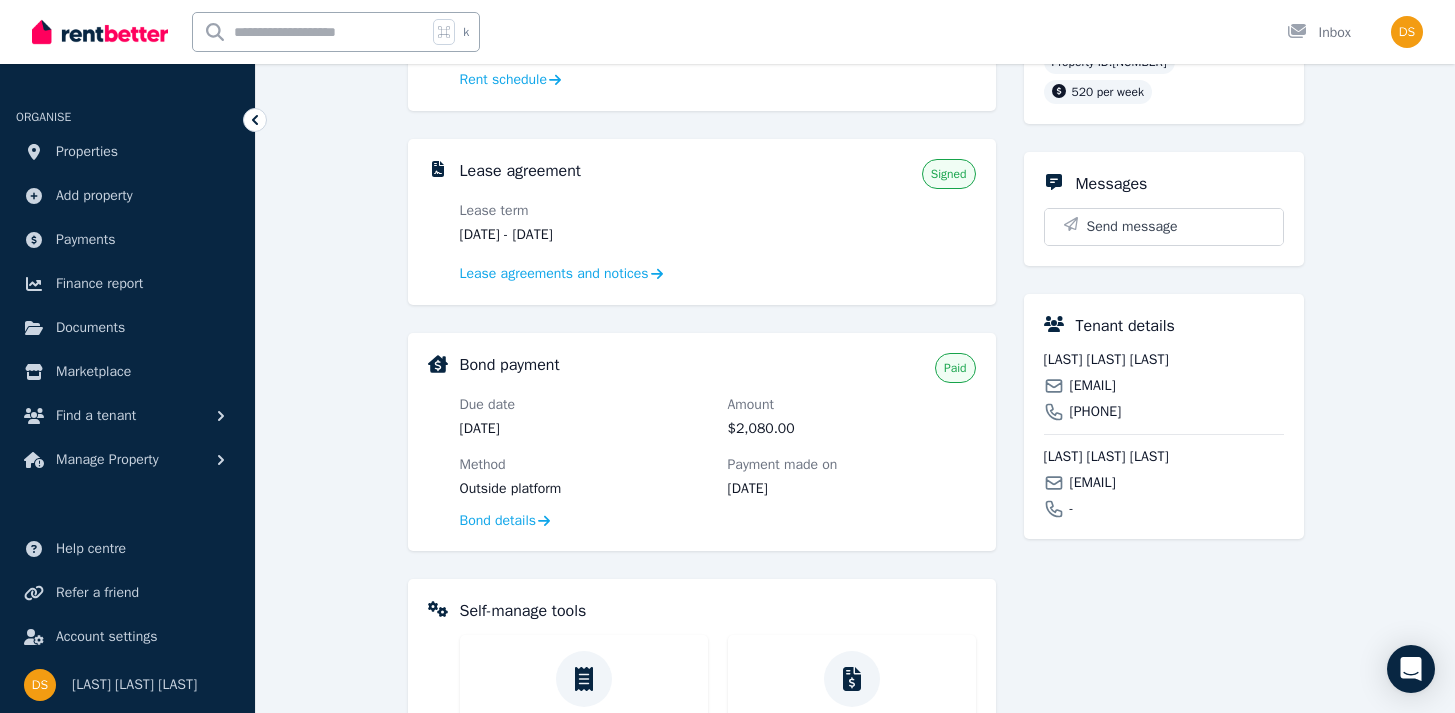 scroll, scrollTop: 505, scrollLeft: 0, axis: vertical 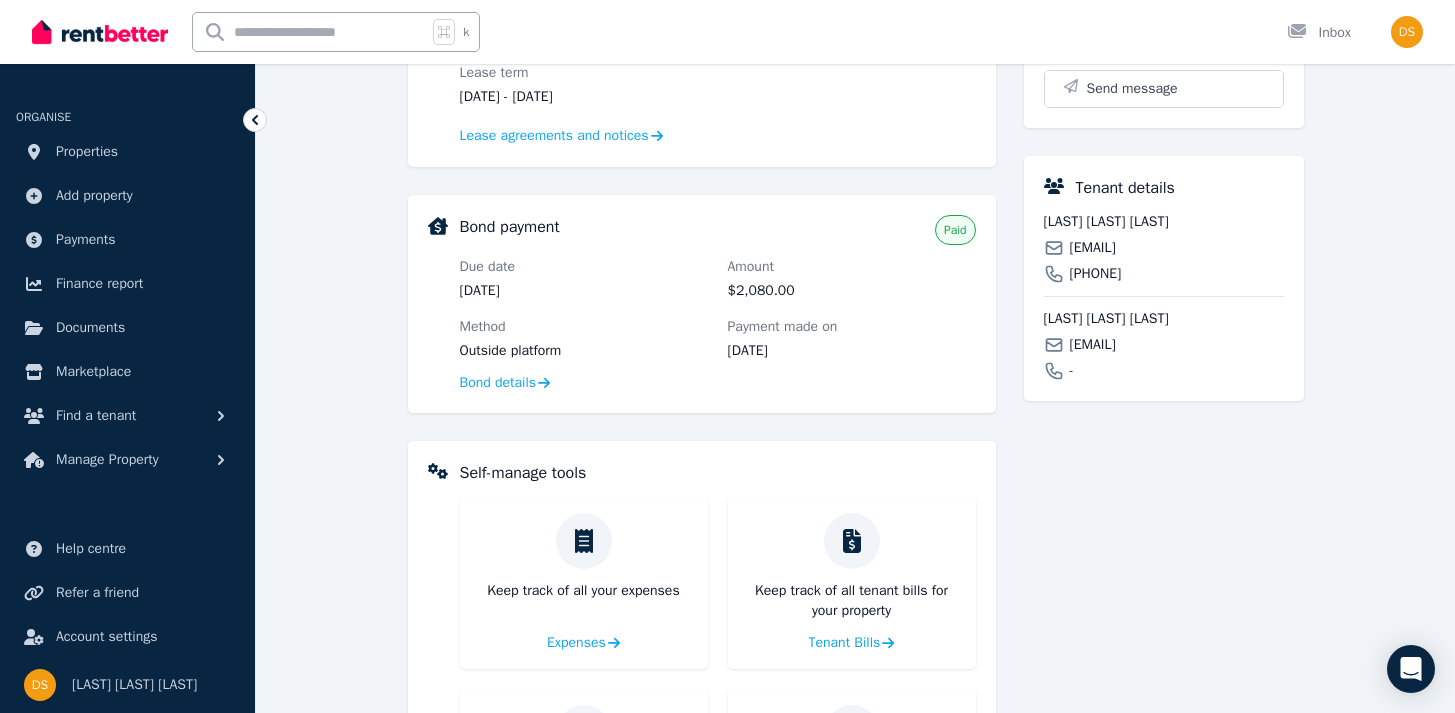 click on "[LAST] [LAST] [LAST]" at bounding box center (1164, 222) 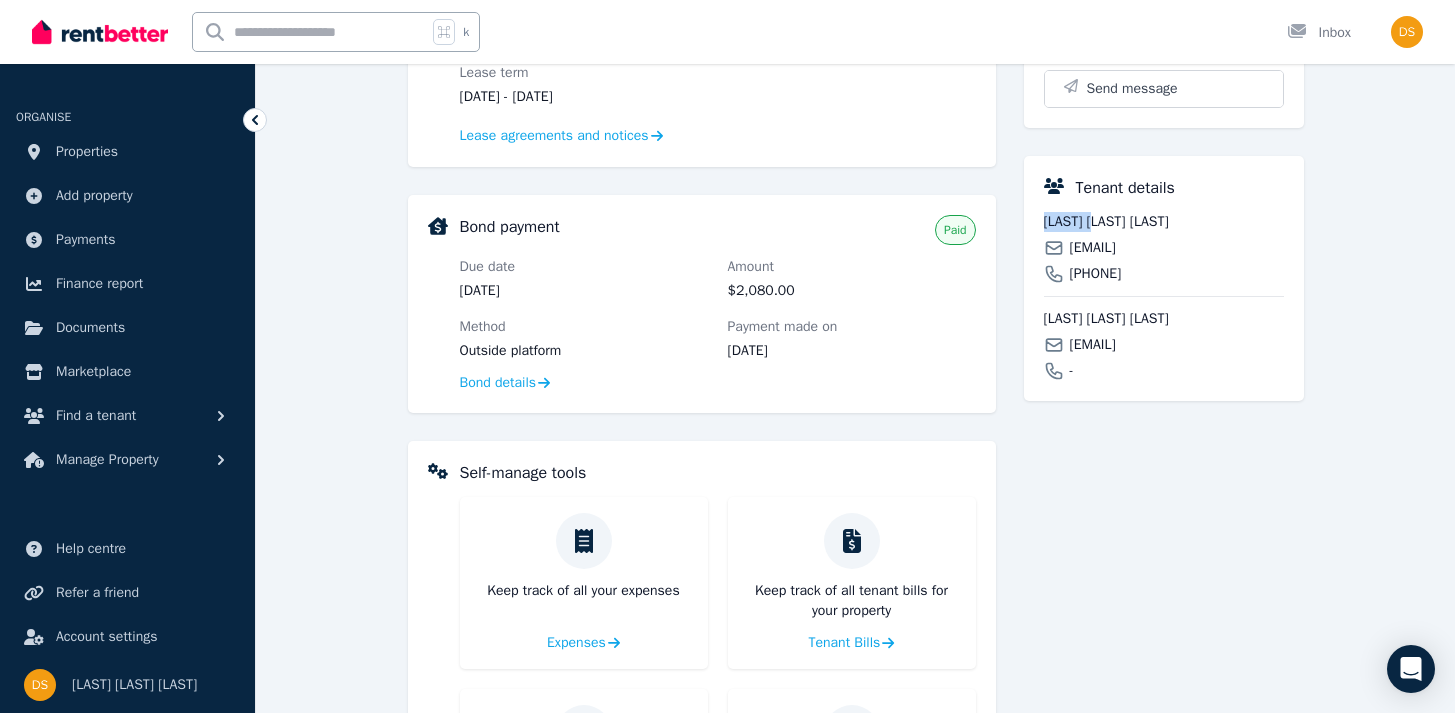 click on "[LAST] [LAST] [LAST]" at bounding box center [1164, 222] 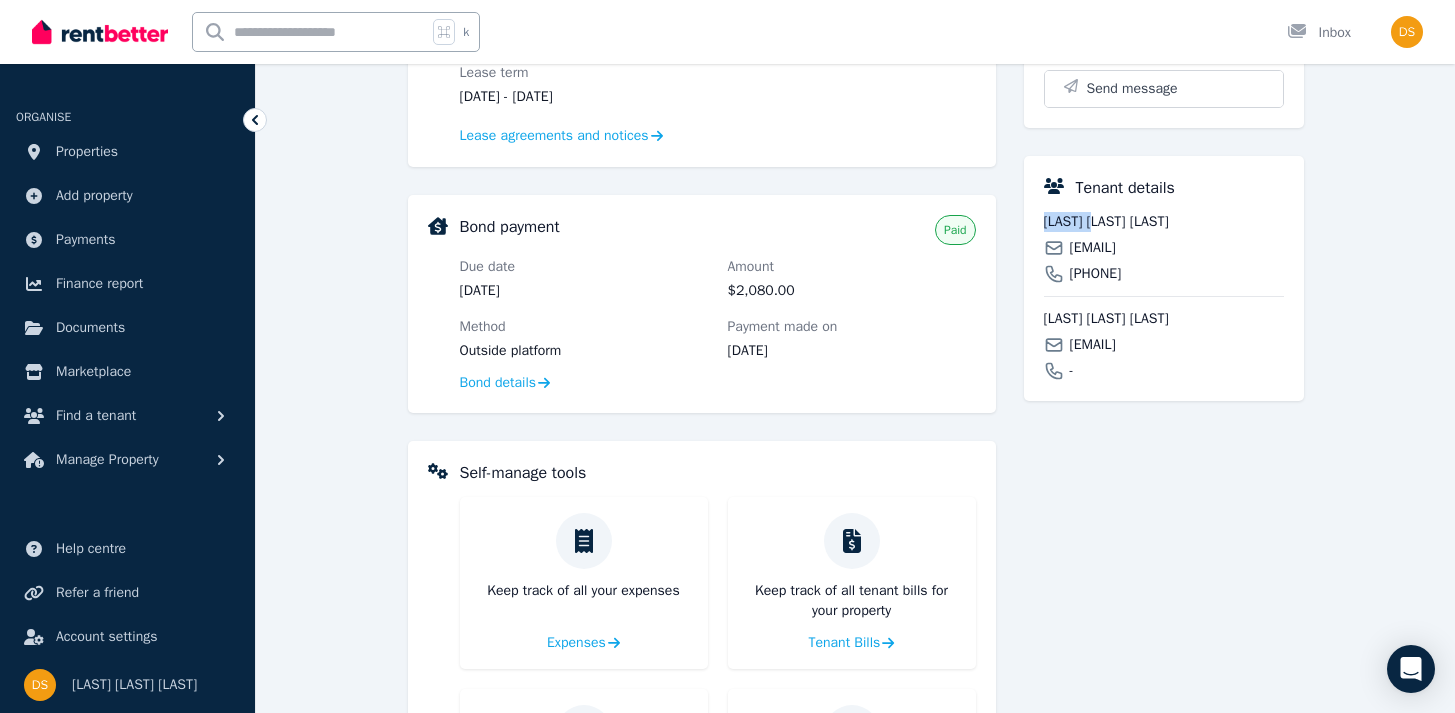copy on "[LAST]" 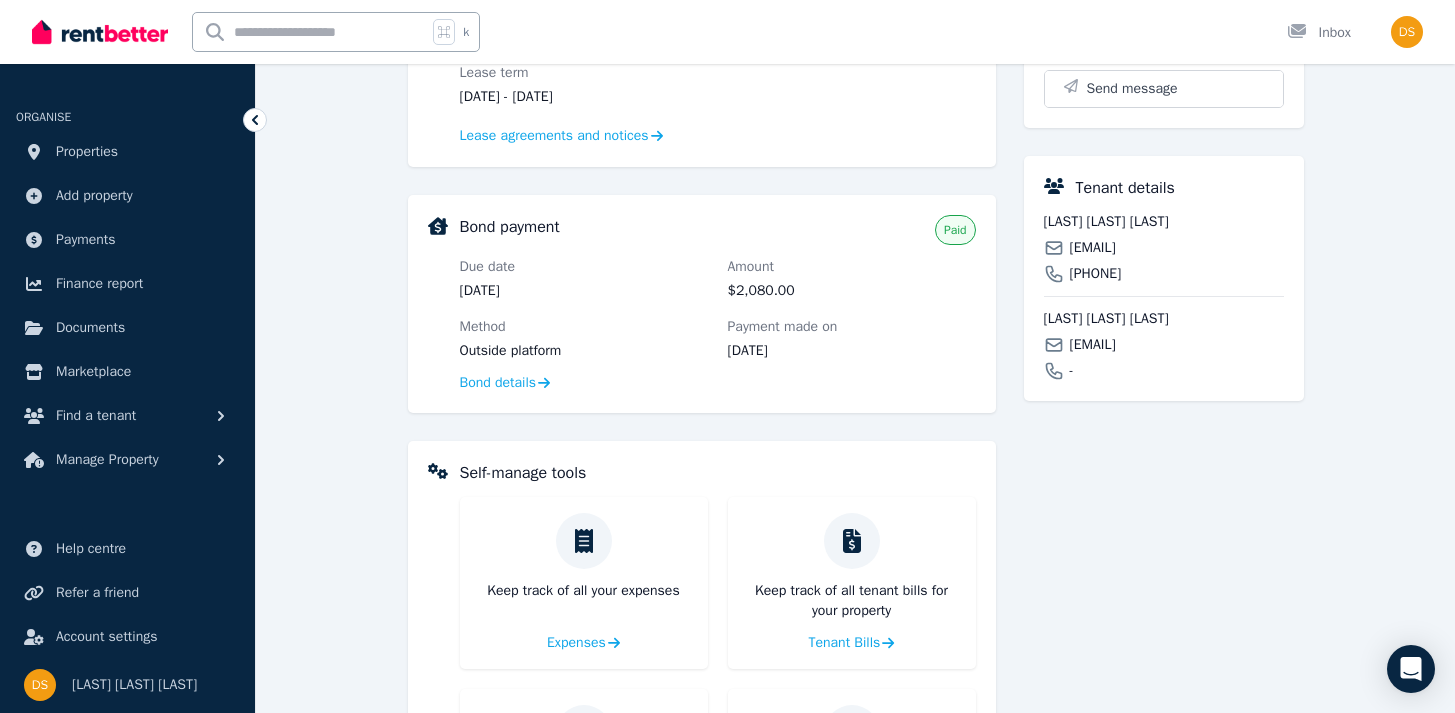 click on "[EMAIL]" at bounding box center (1093, 248) 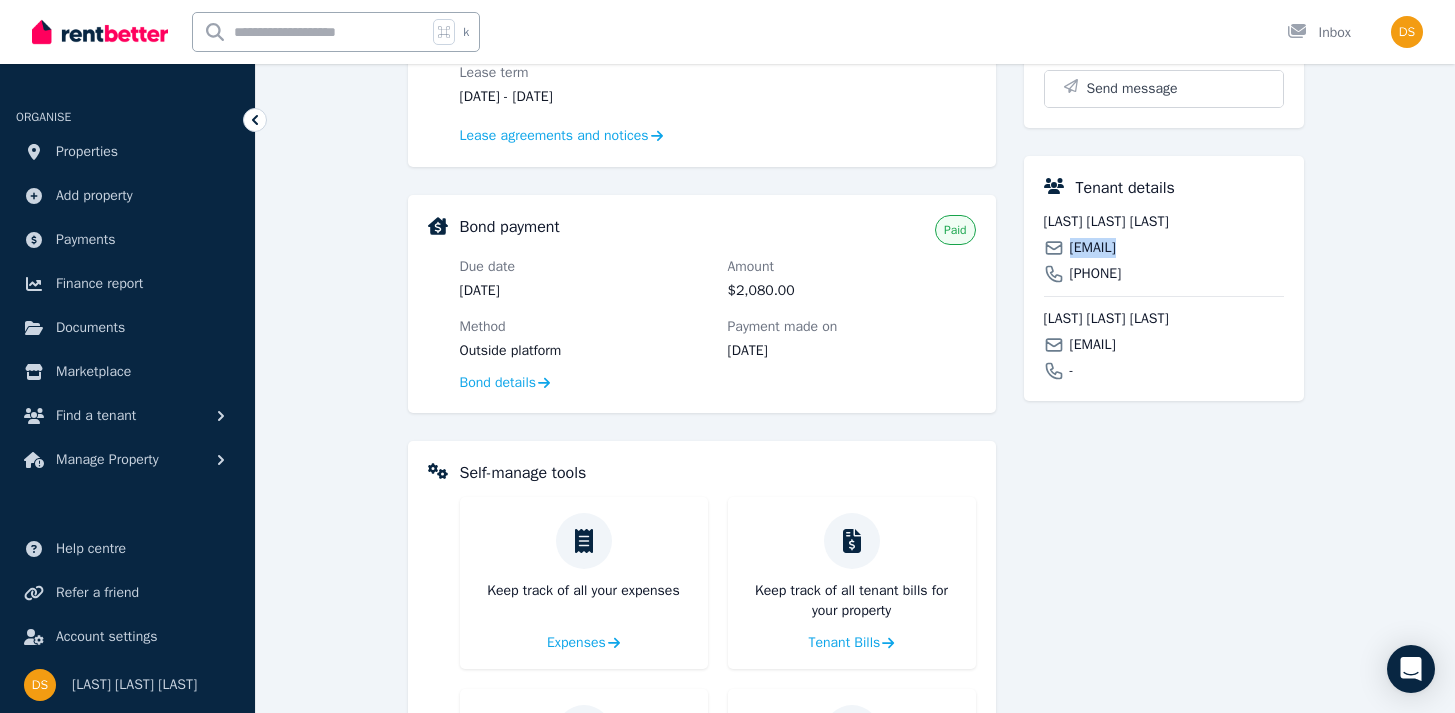 click on "[EMAIL]" at bounding box center (1093, 248) 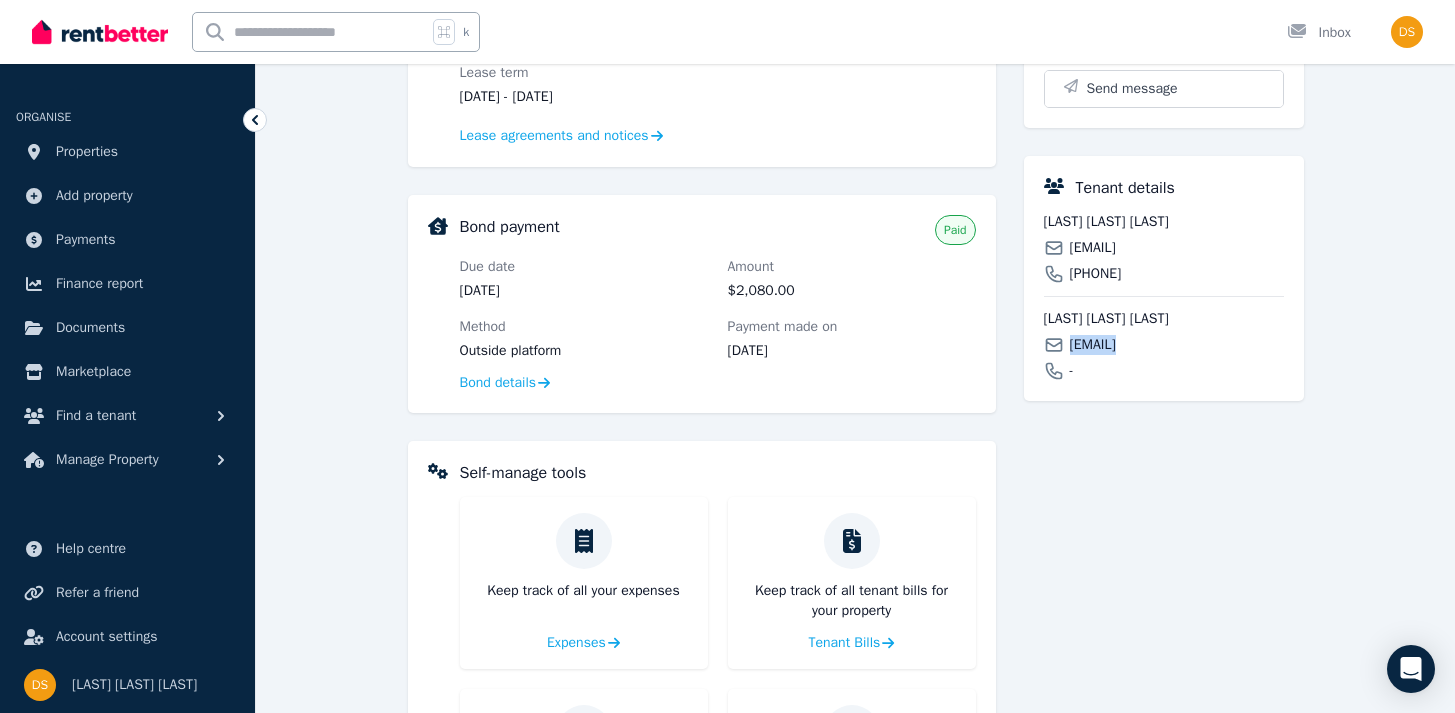 click on "[EMAIL]" at bounding box center [1093, 345] 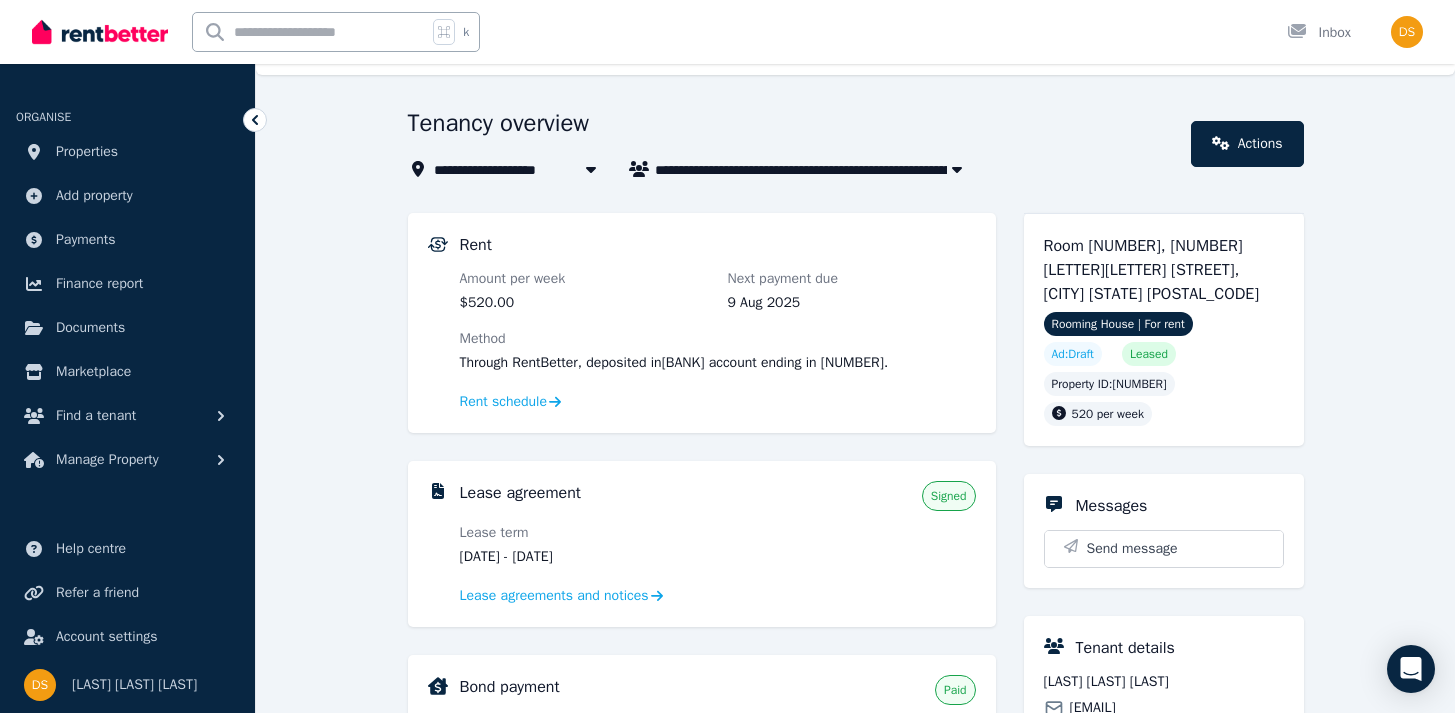 scroll, scrollTop: 0, scrollLeft: 0, axis: both 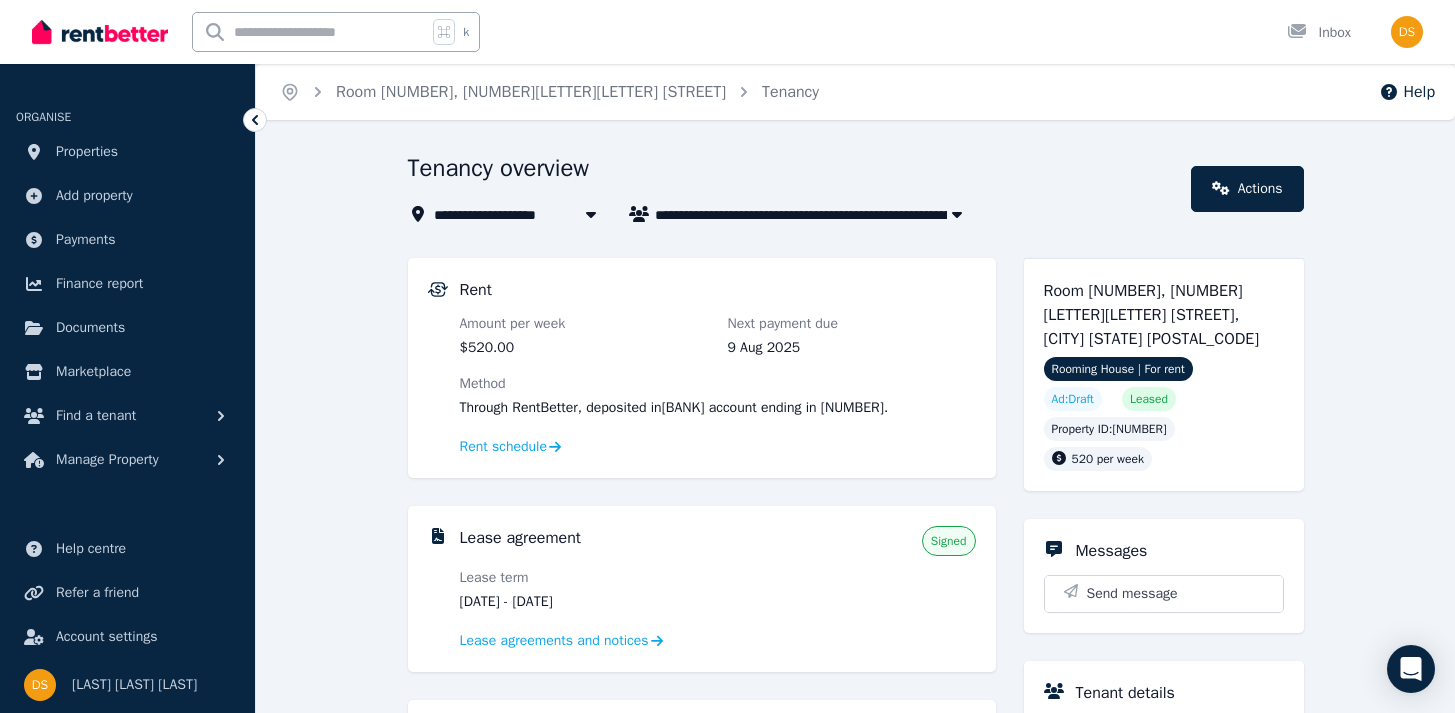 click on "Room [NUMBER], [NUMBER][LETTER][LETTER] [STREET]" at bounding box center (622, 214) 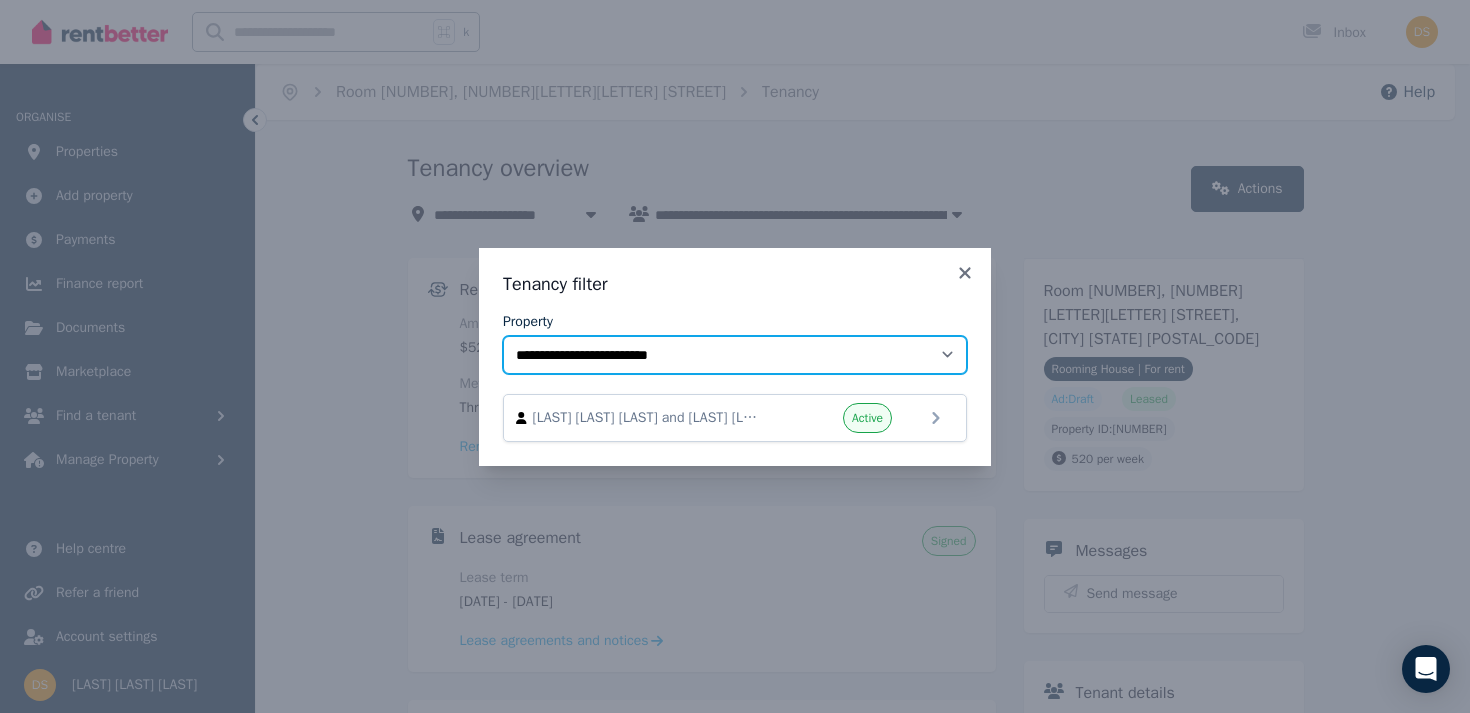 click on "**********" at bounding box center (735, 355) 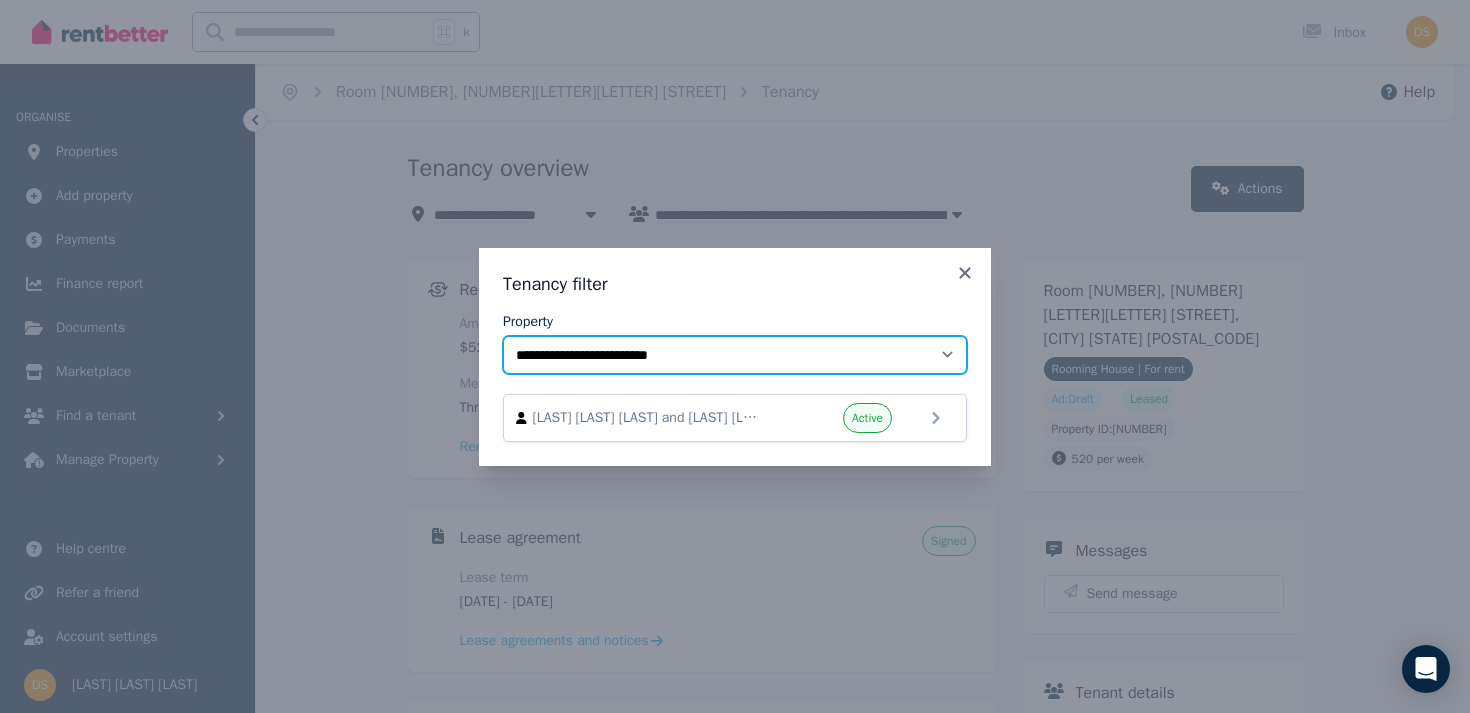select on "**********" 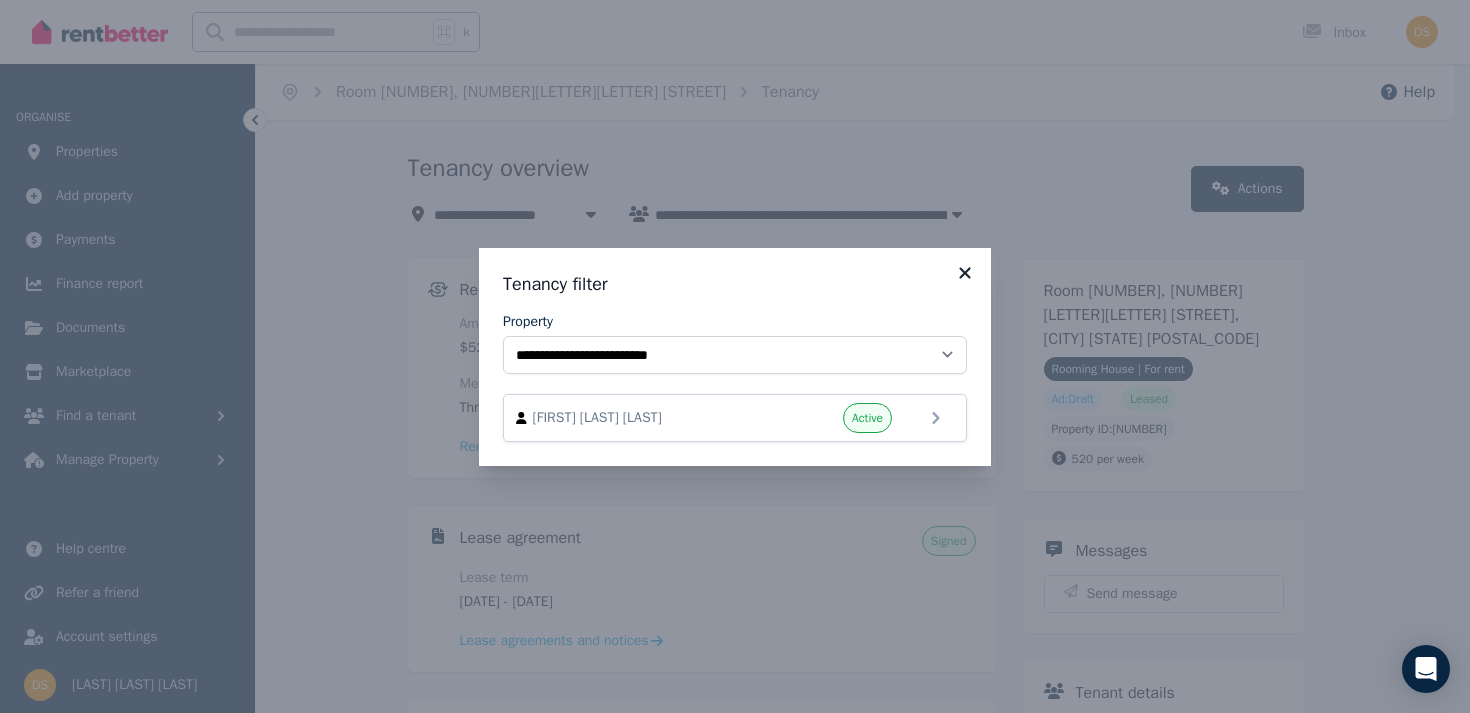 click 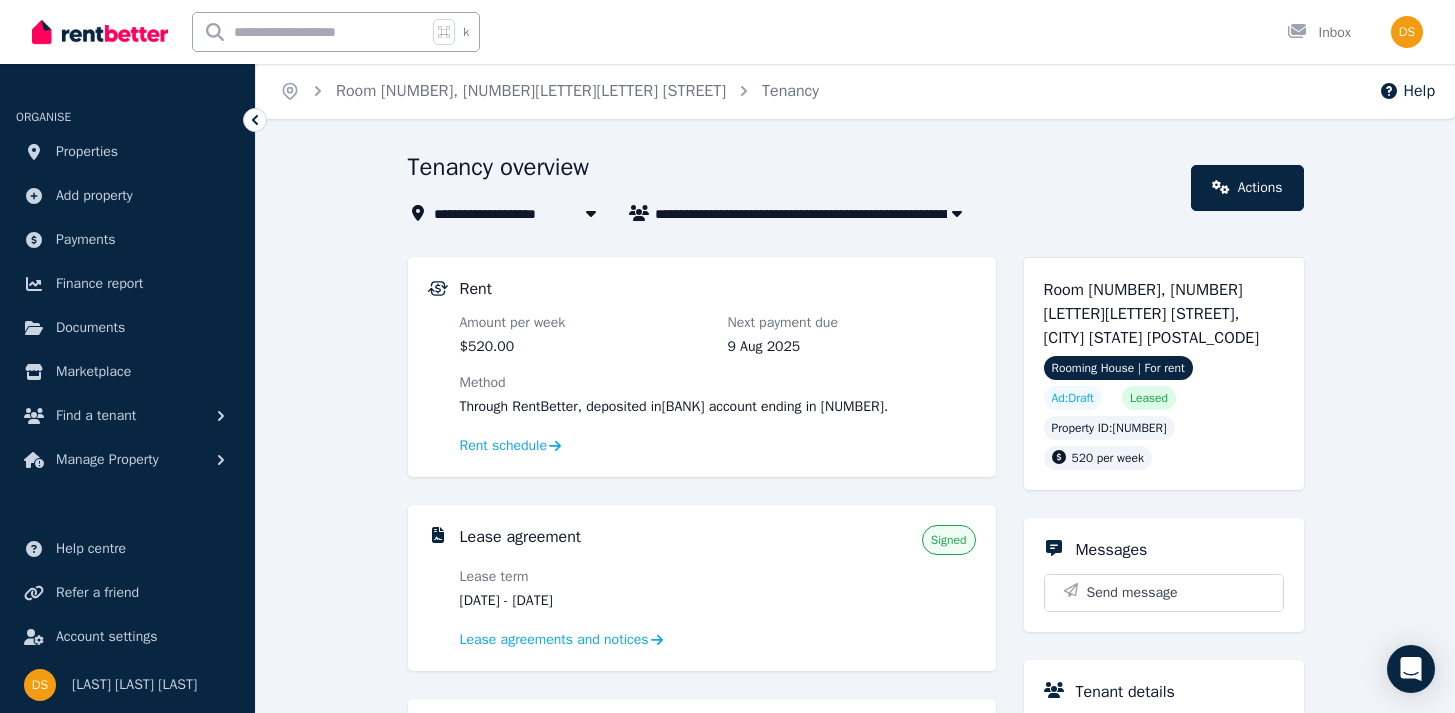 scroll, scrollTop: 0, scrollLeft: 0, axis: both 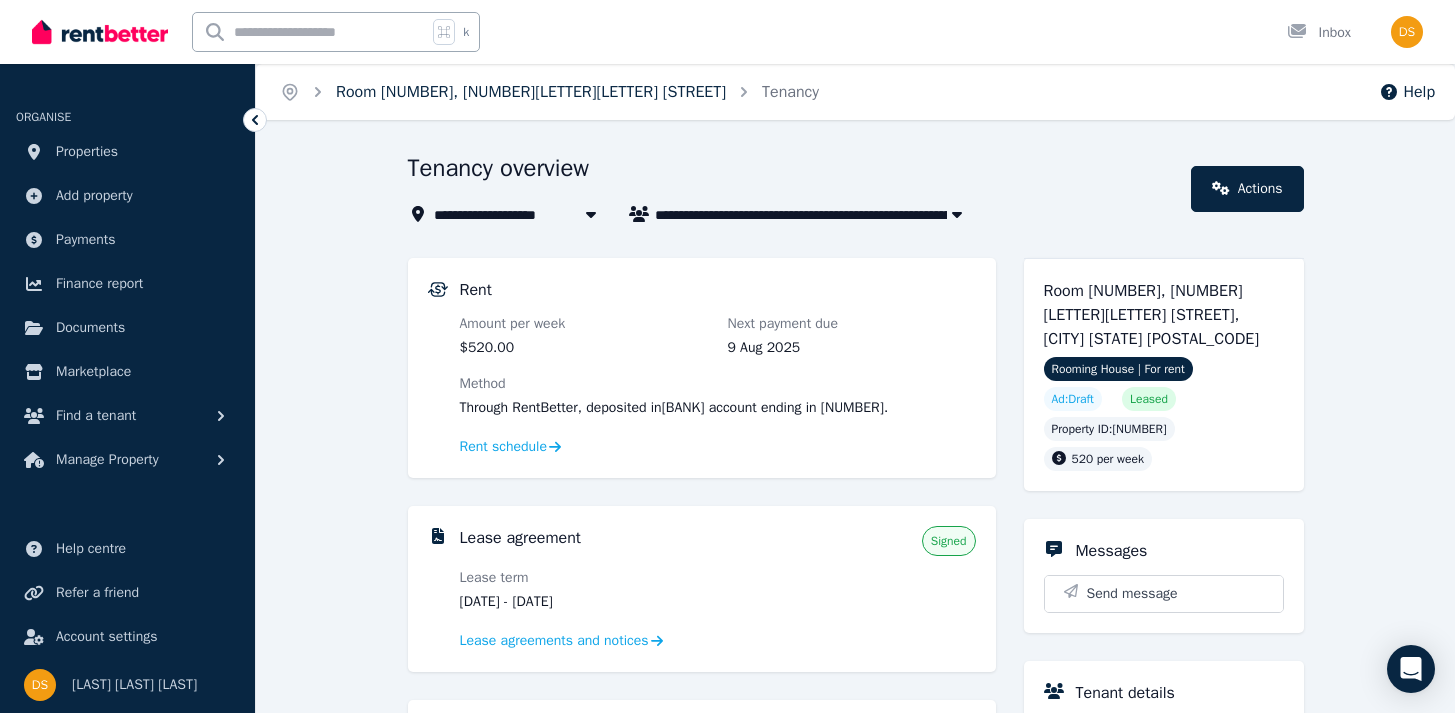 click on "Room [NUMBER], [NUMBER][LETTER][LETTER] [STREET]" at bounding box center (531, 92) 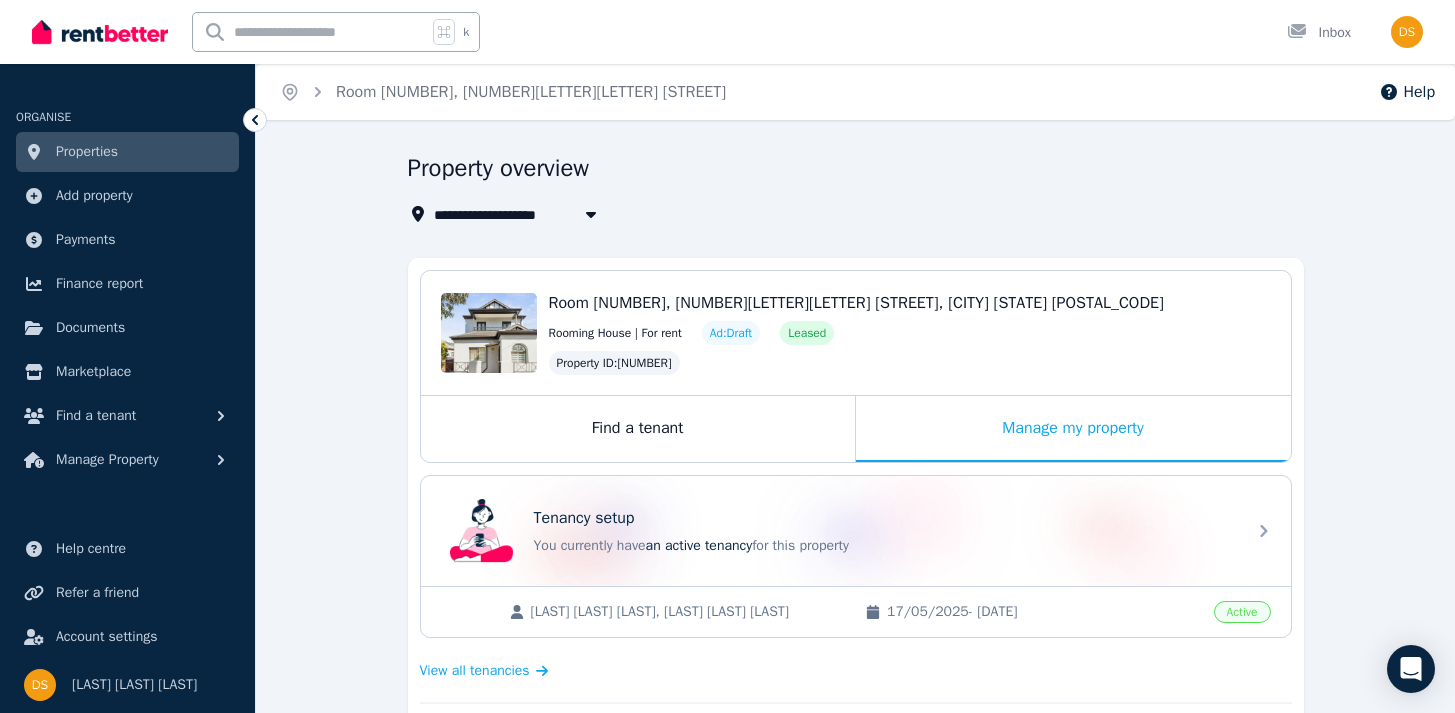 click on "Room [NUMBER], [NUMBER][LETTER][LETTER] [STREET]" at bounding box center (622, 214) 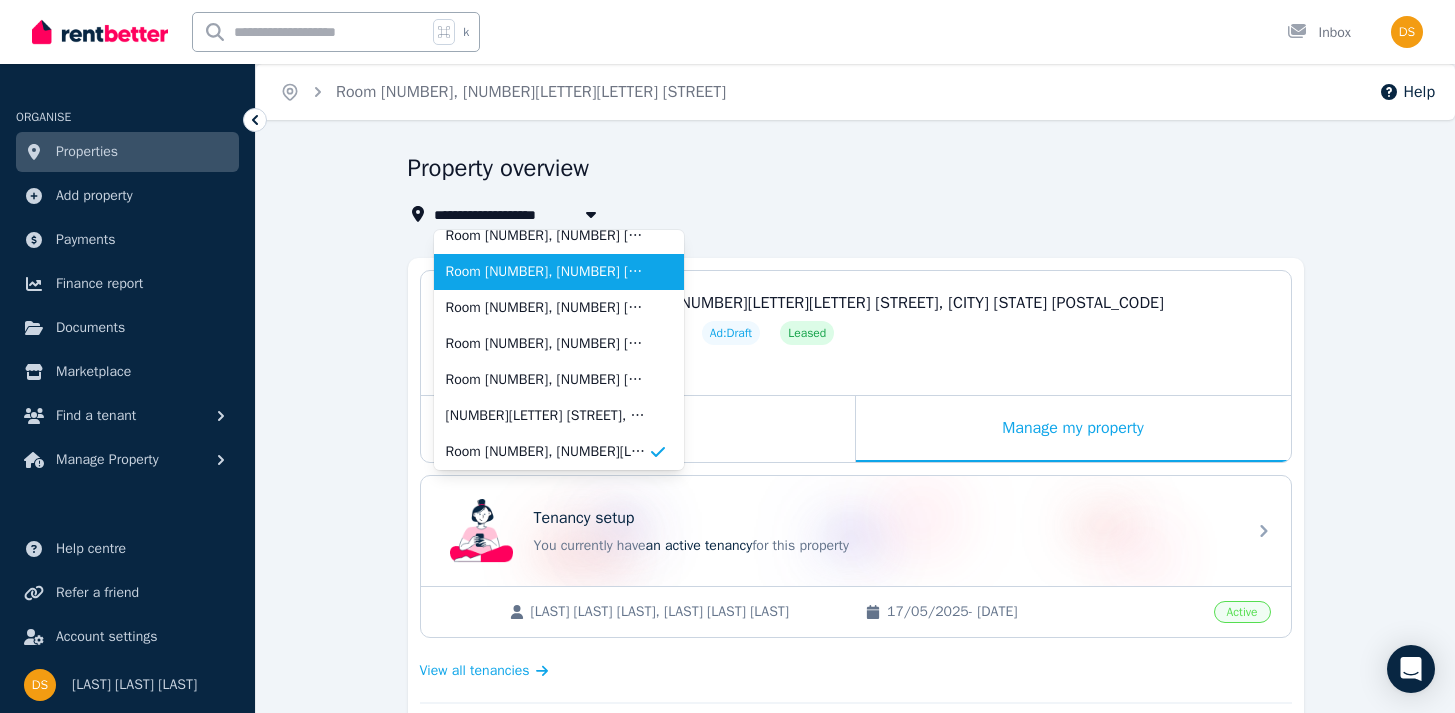 scroll, scrollTop: 0, scrollLeft: 0, axis: both 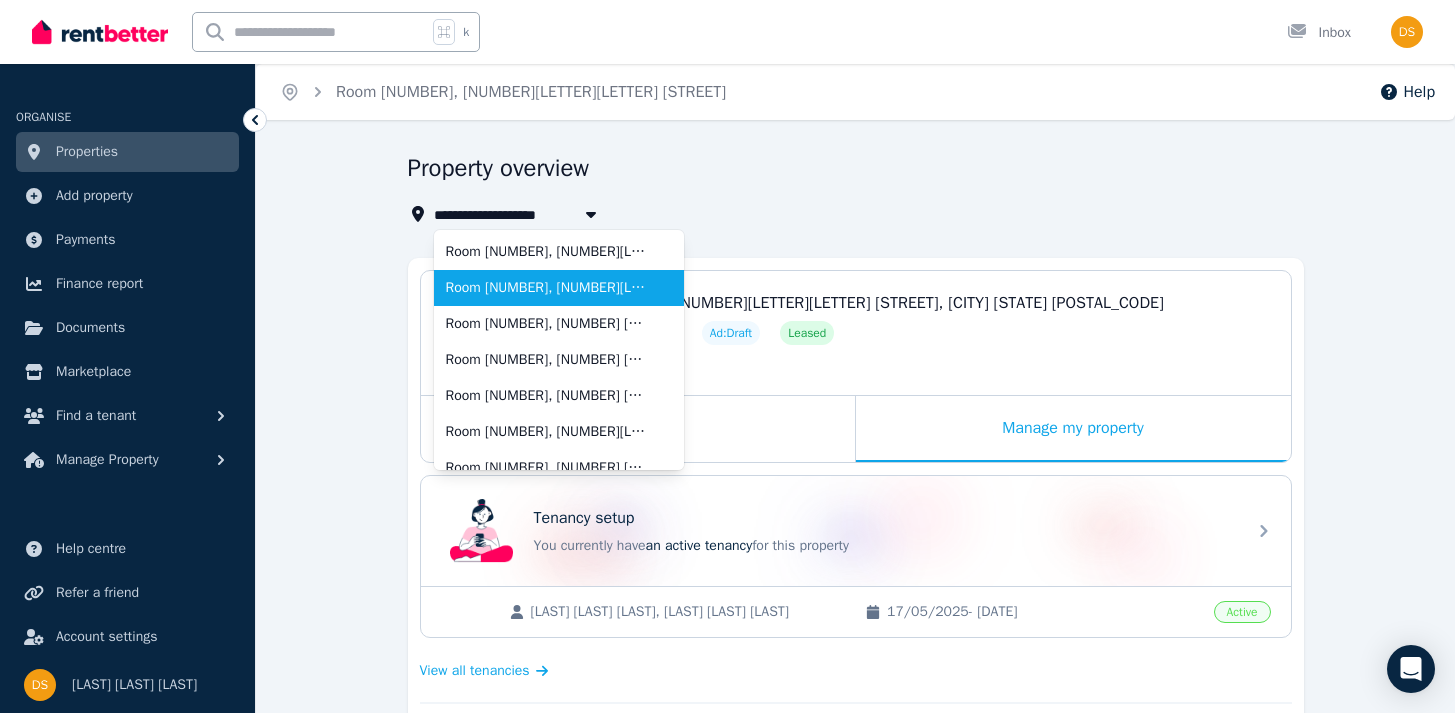 click on "Room [NUMBER], [NUMBER][LETTER][LETTER] [STREET]" at bounding box center (547, 288) 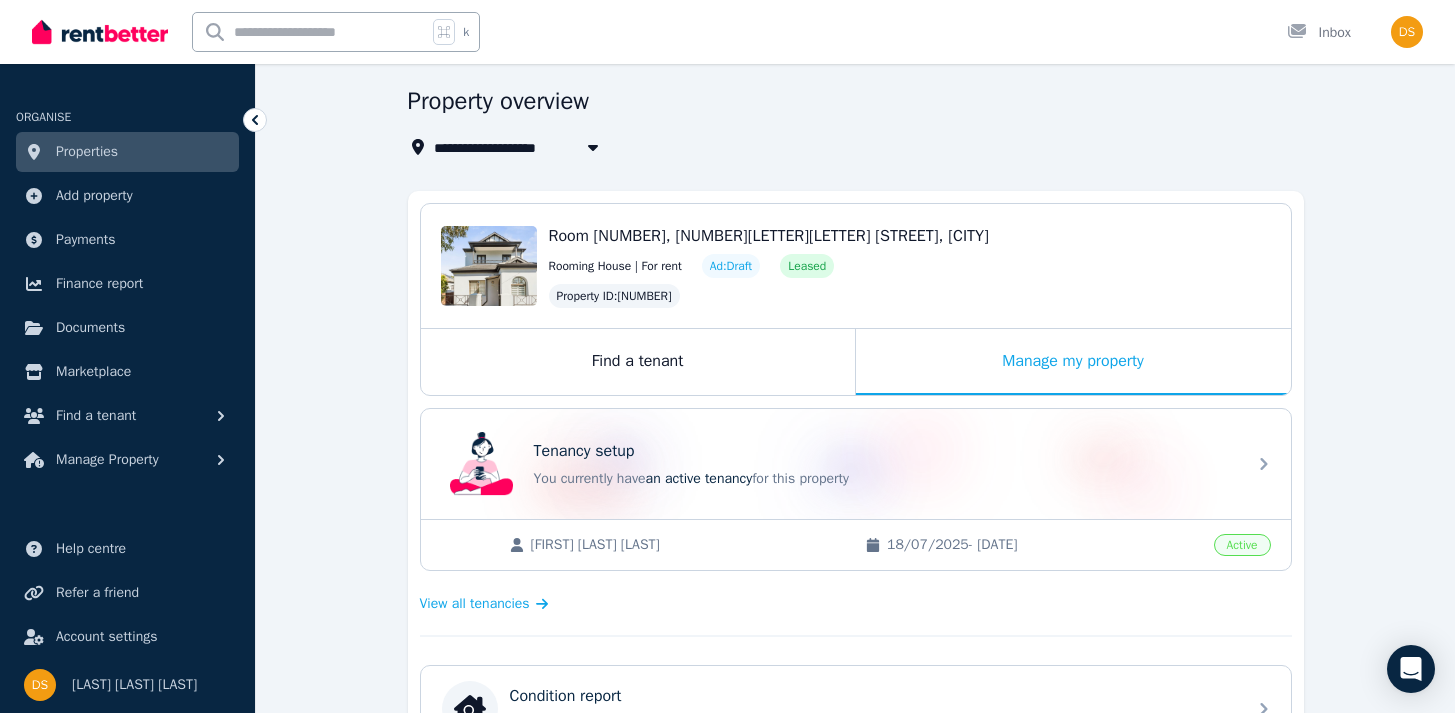 scroll, scrollTop: 108, scrollLeft: 0, axis: vertical 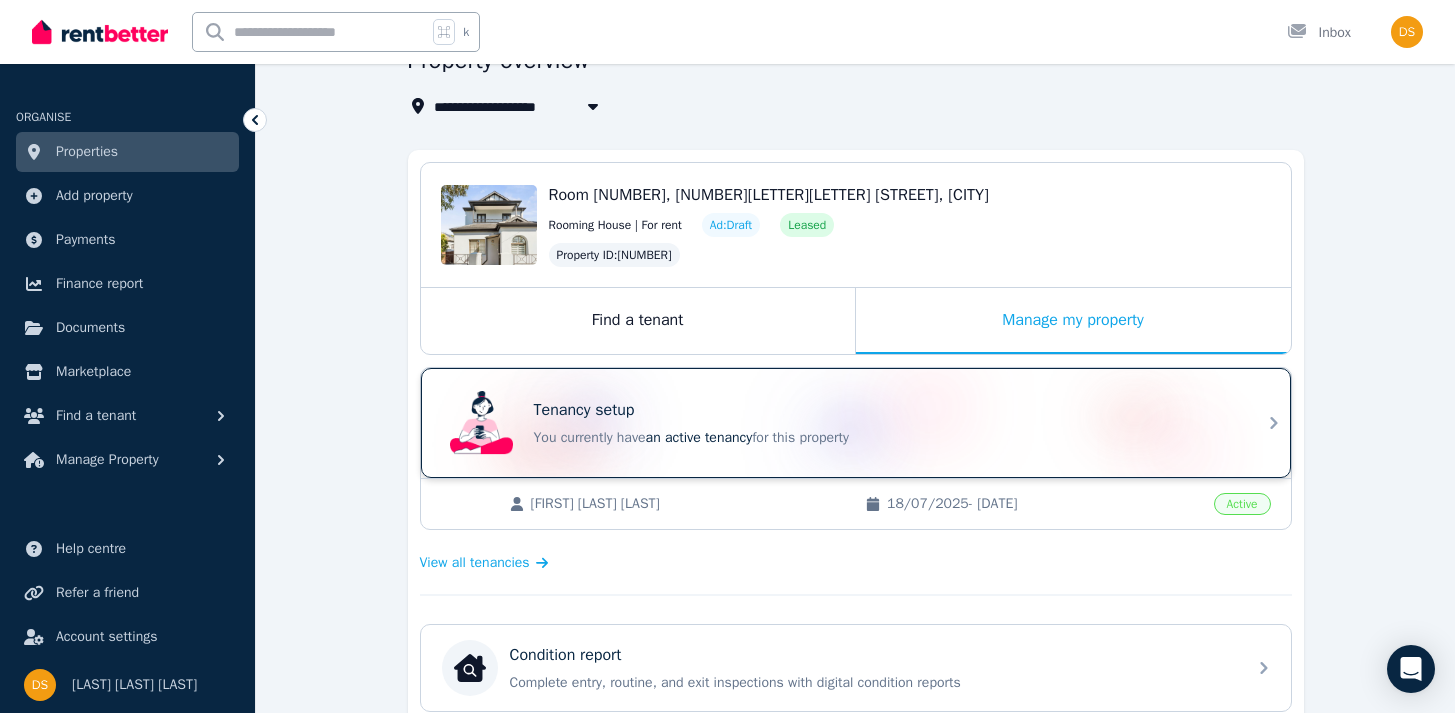 click on "Tenancy setup You currently have  an active tenancy  for this property" at bounding box center [884, 423] 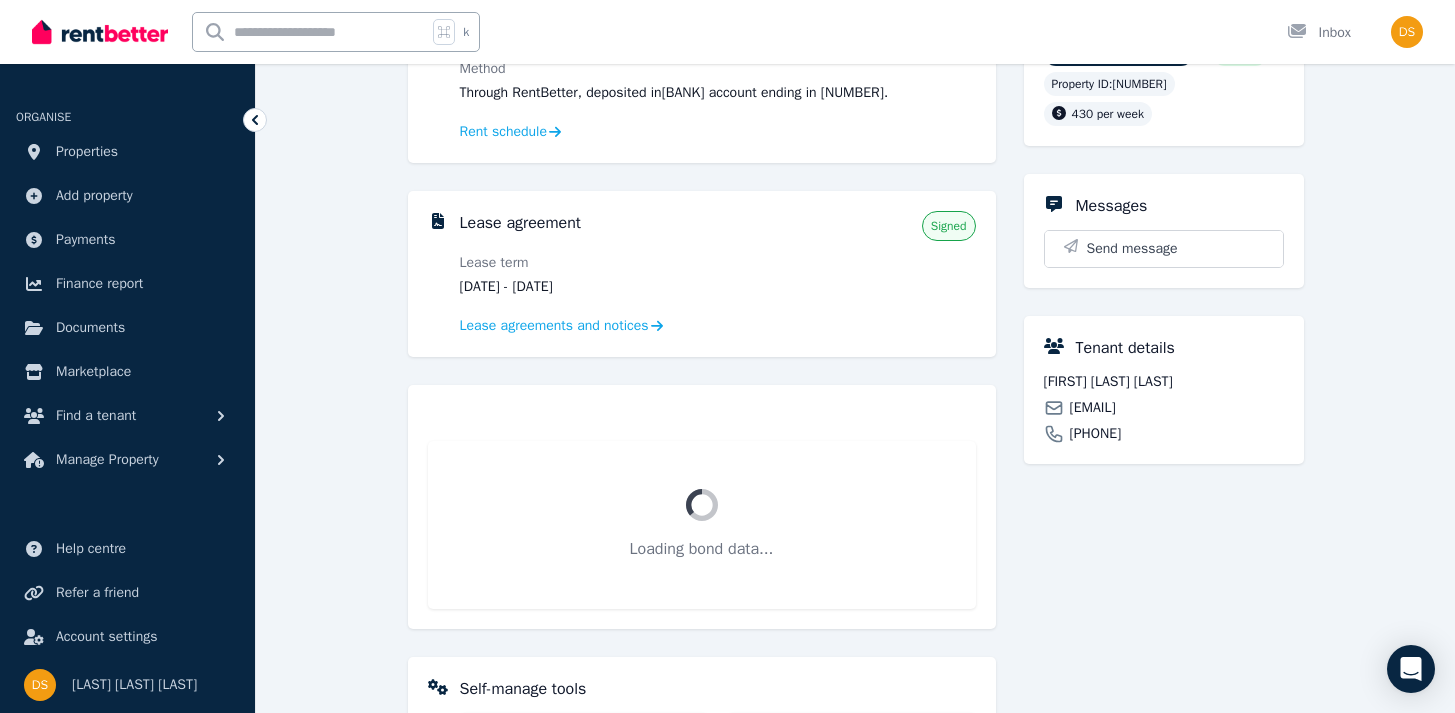 scroll, scrollTop: 359, scrollLeft: 0, axis: vertical 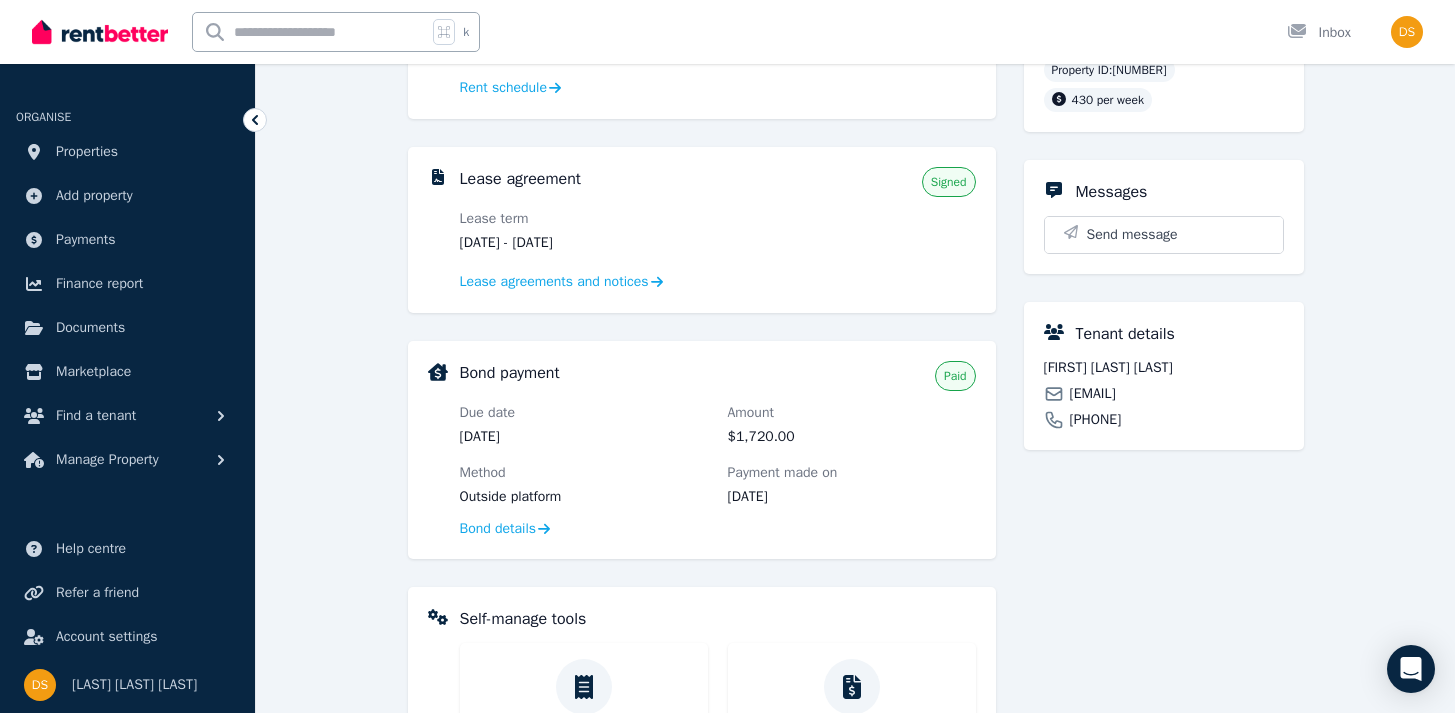 click on "[EMAIL]" at bounding box center (1093, 394) 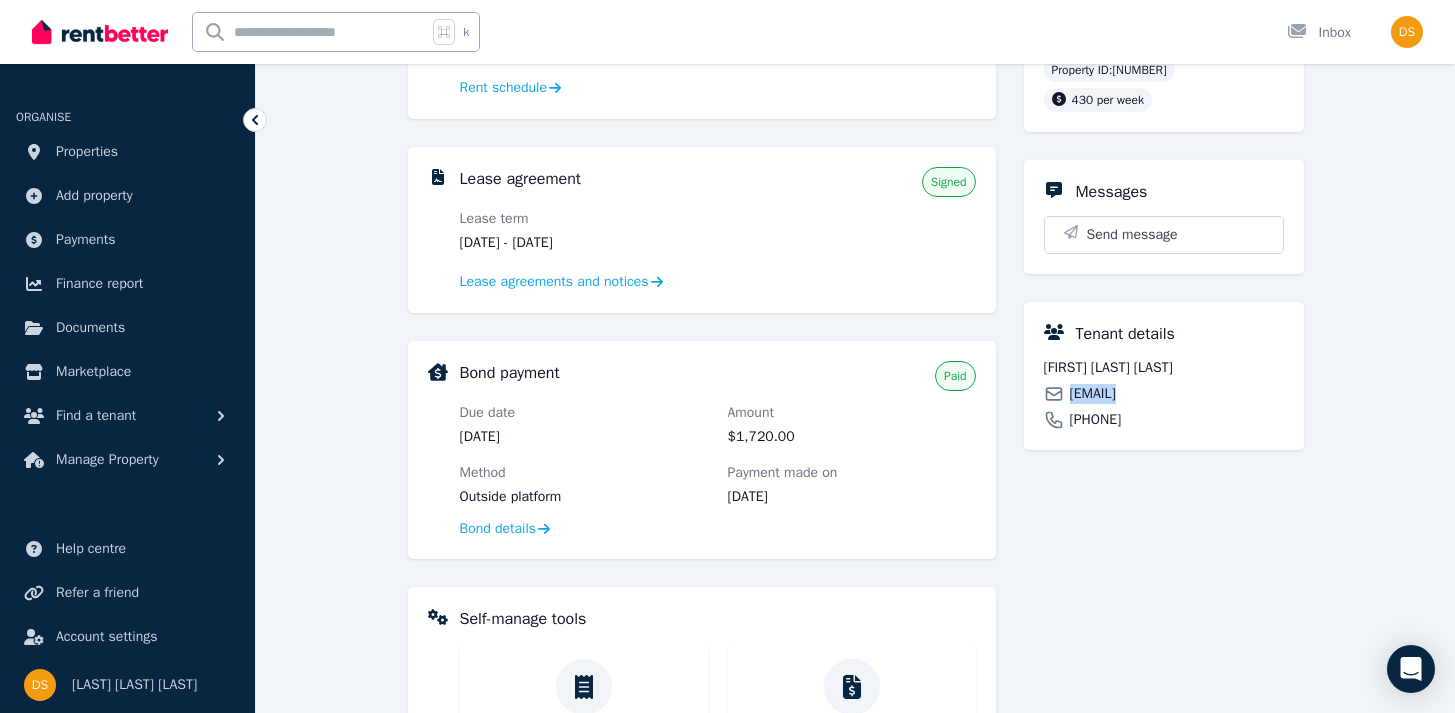 click on "[EMAIL]" at bounding box center [1093, 394] 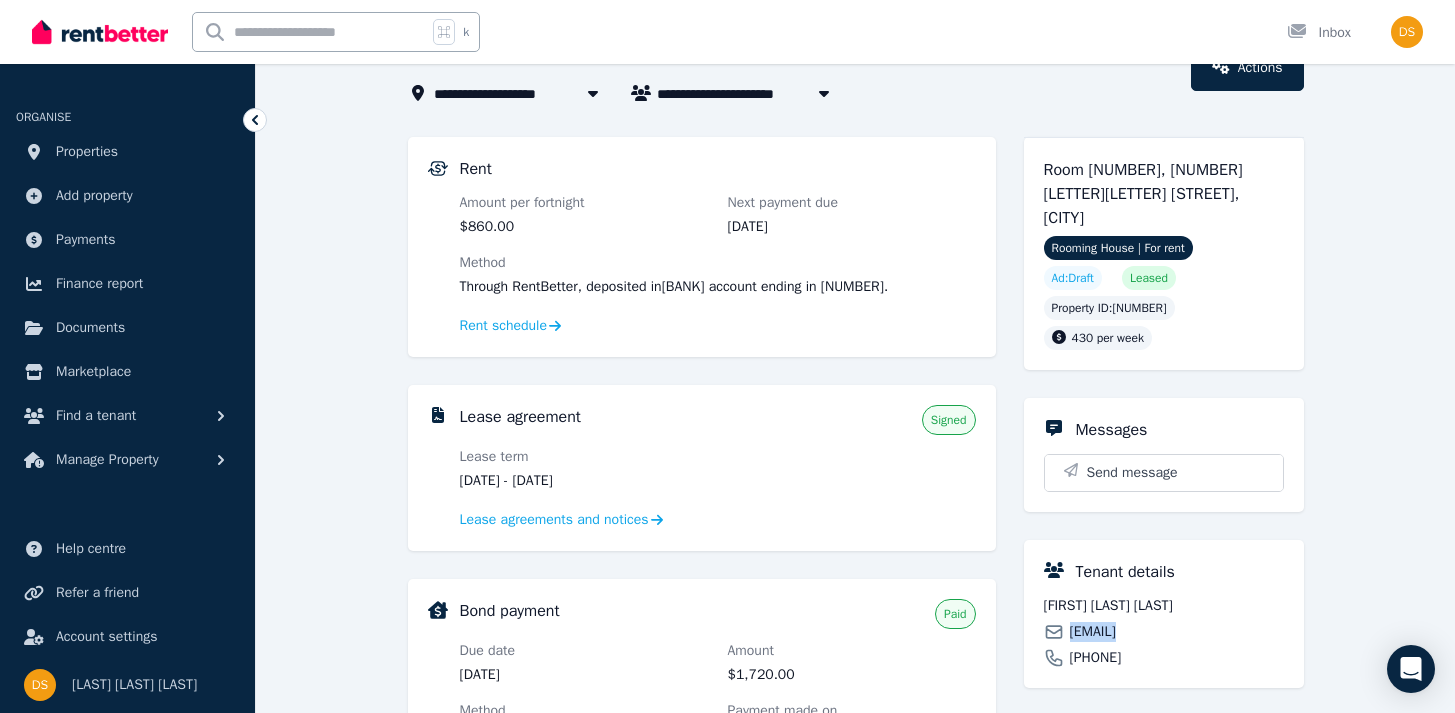 scroll, scrollTop: 0, scrollLeft: 0, axis: both 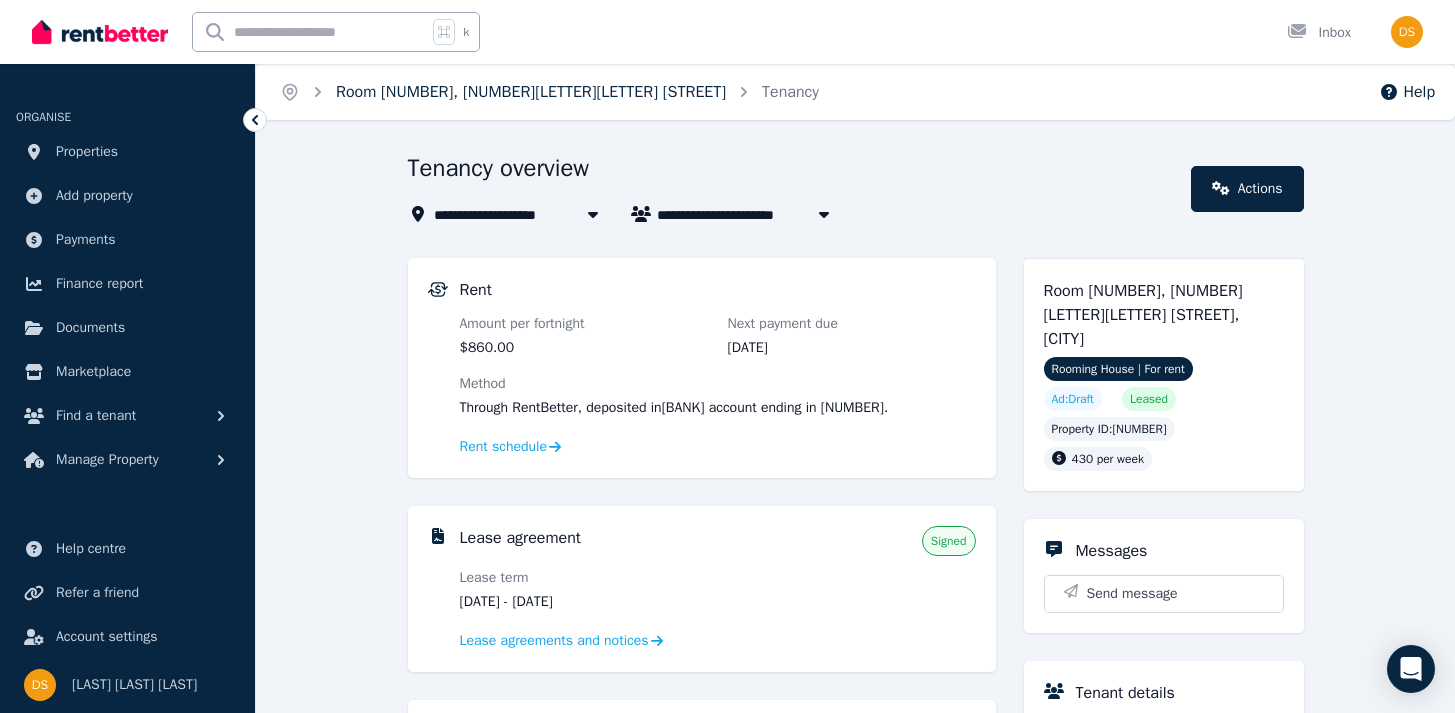 click on "Room [NUMBER], [NUMBER][LETTER][LETTER] [STREET]" at bounding box center (531, 92) 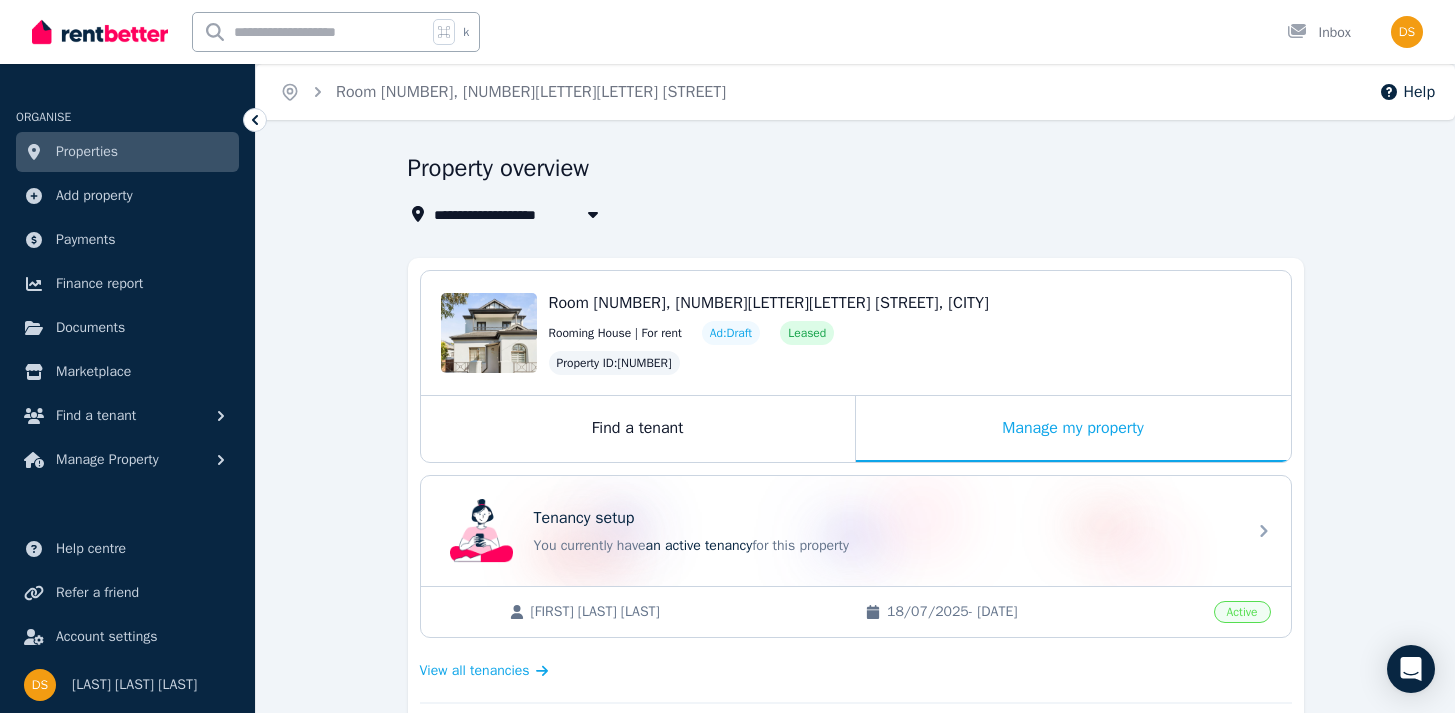 click on "Room [NUMBER], [NUMBER][LETTER][LETTER] [STREET]" at bounding box center [622, 214] 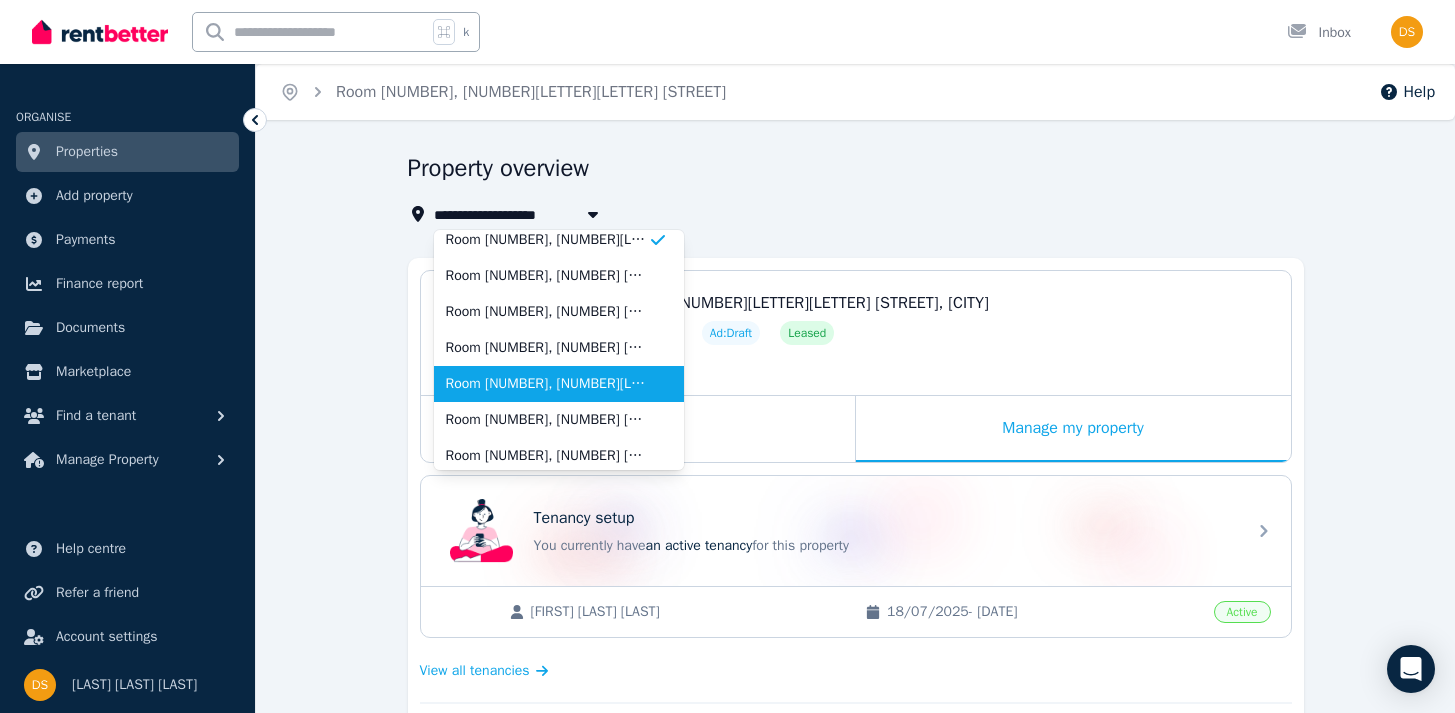 scroll, scrollTop: 49, scrollLeft: 0, axis: vertical 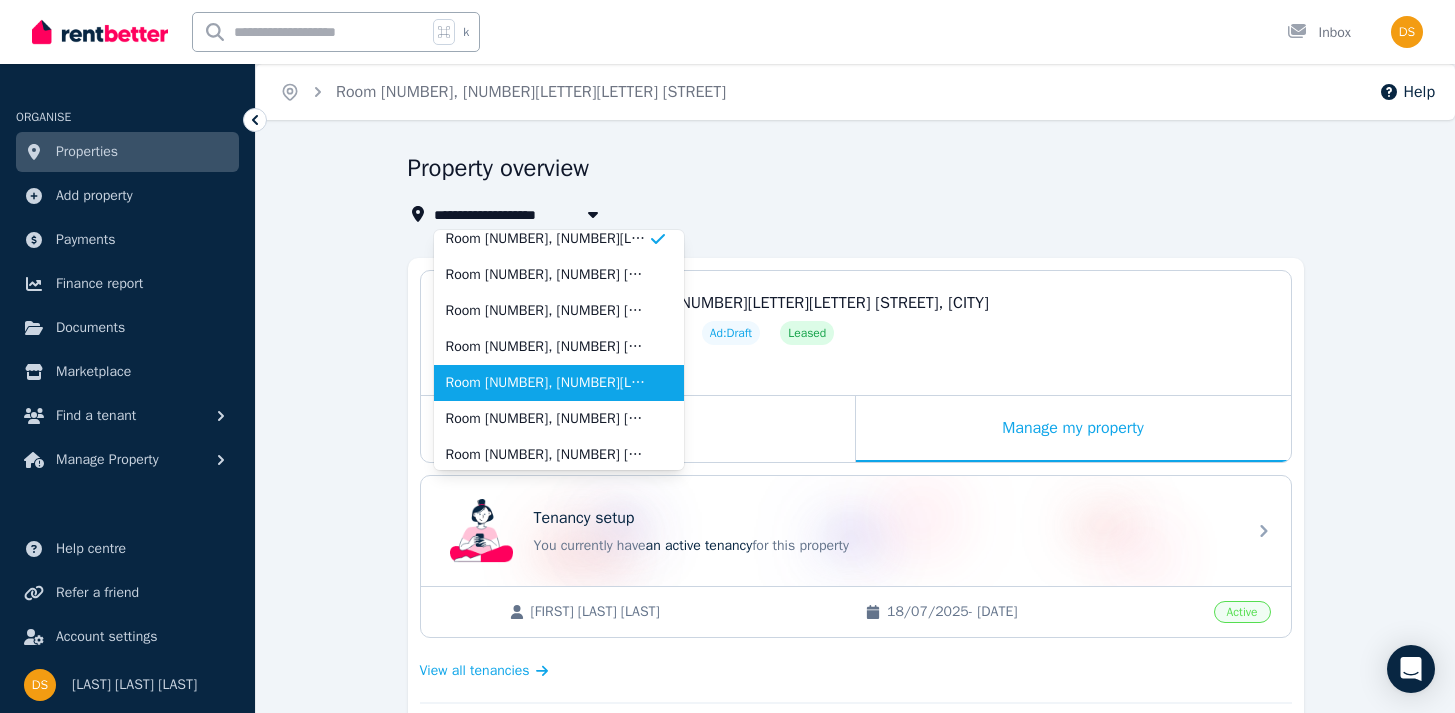 click on "Room [NUMBER], [NUMBER][LETTER][LETTER] [STREET]" at bounding box center [547, 383] 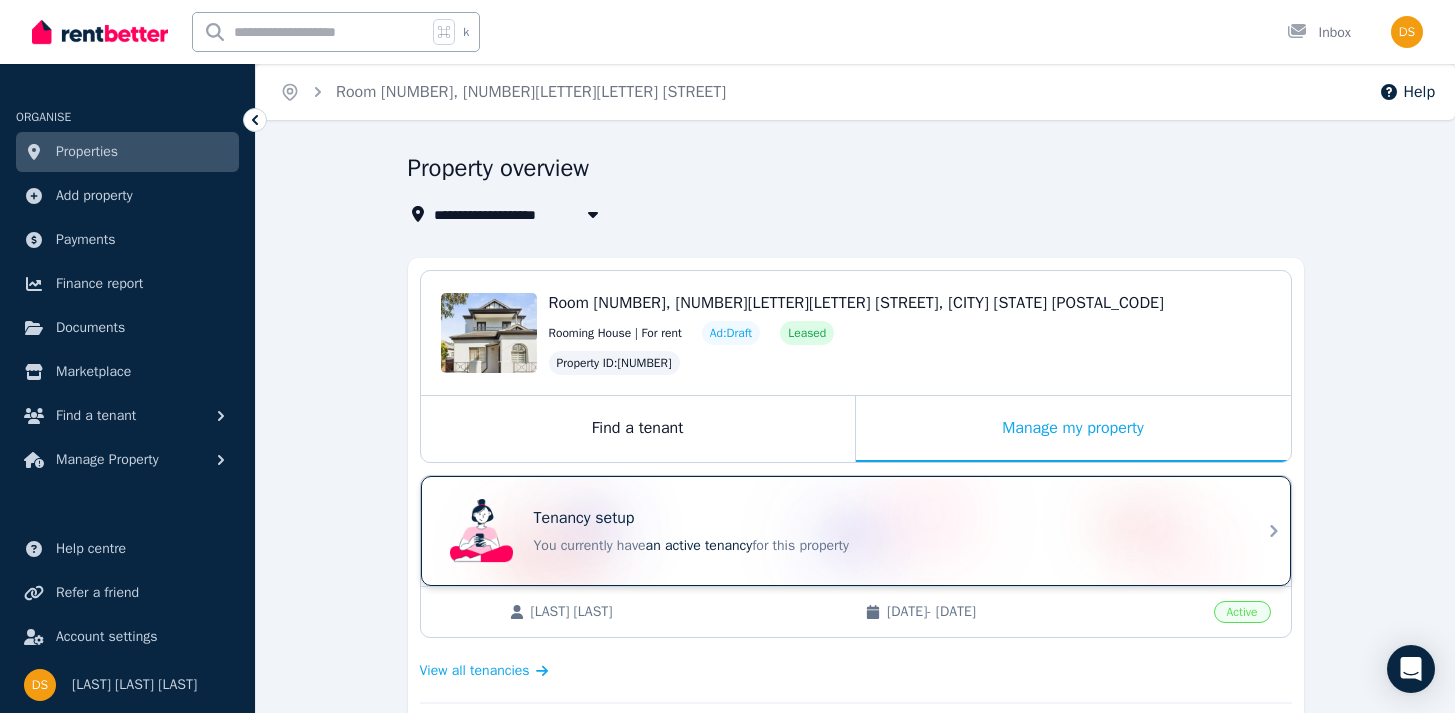 click on "You currently have  an active tenancy  for this property" at bounding box center (884, 546) 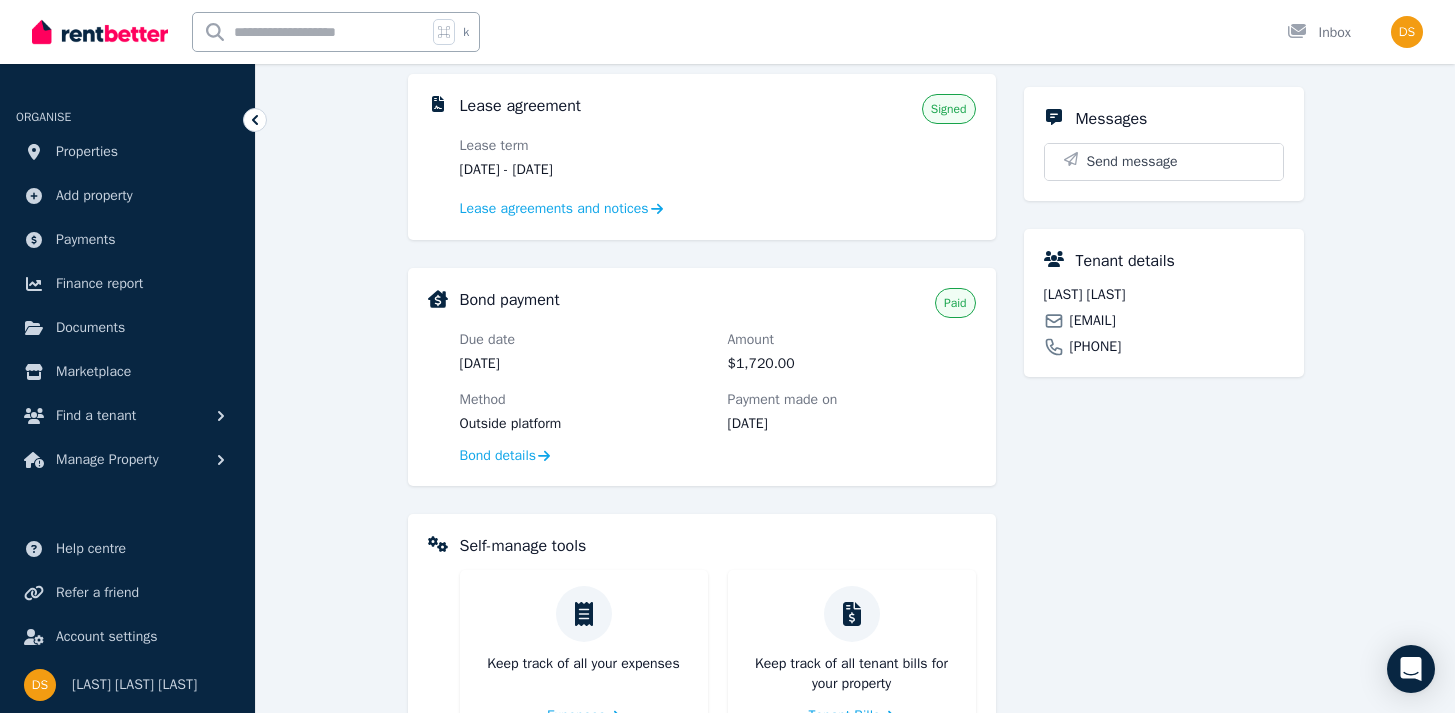 scroll, scrollTop: 0, scrollLeft: 0, axis: both 